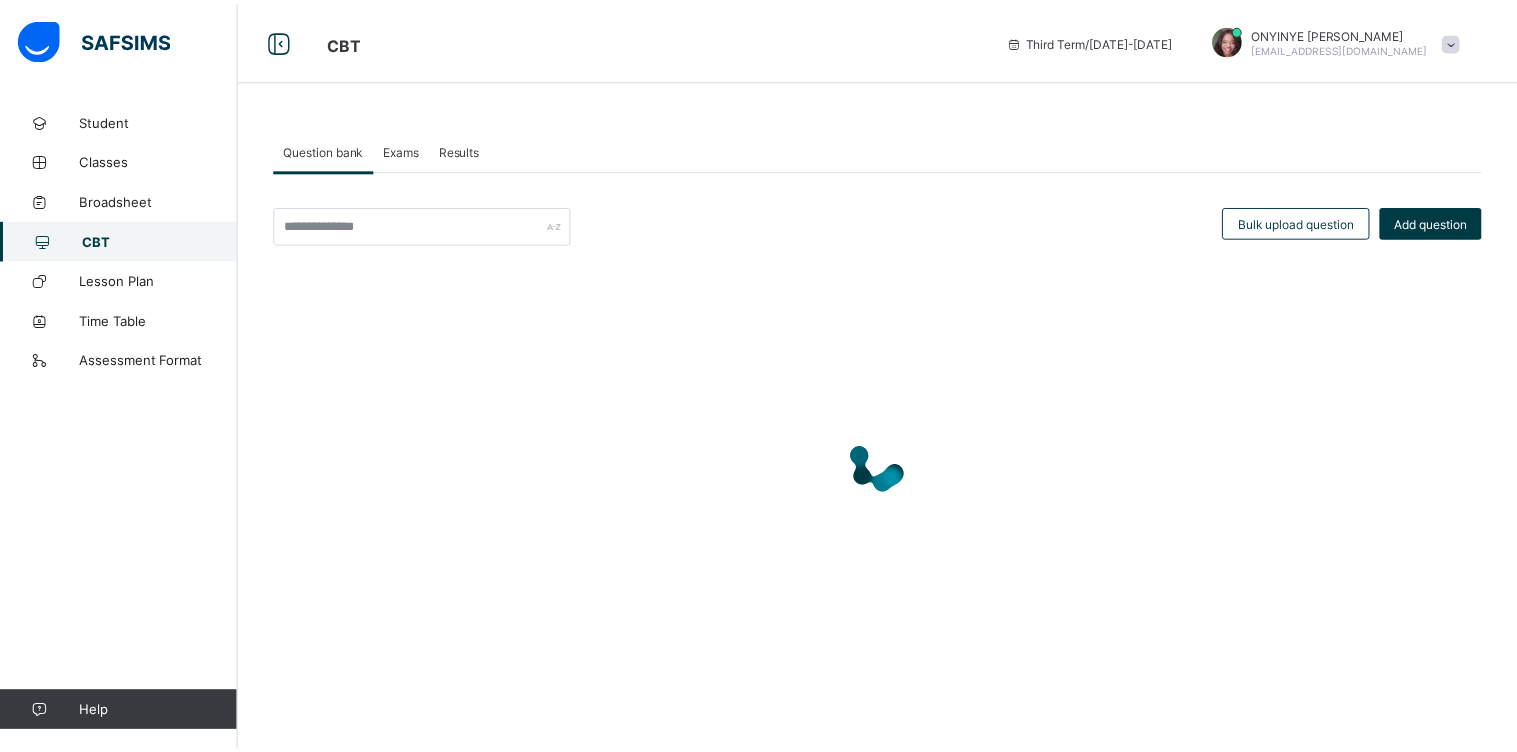 scroll, scrollTop: 0, scrollLeft: 0, axis: both 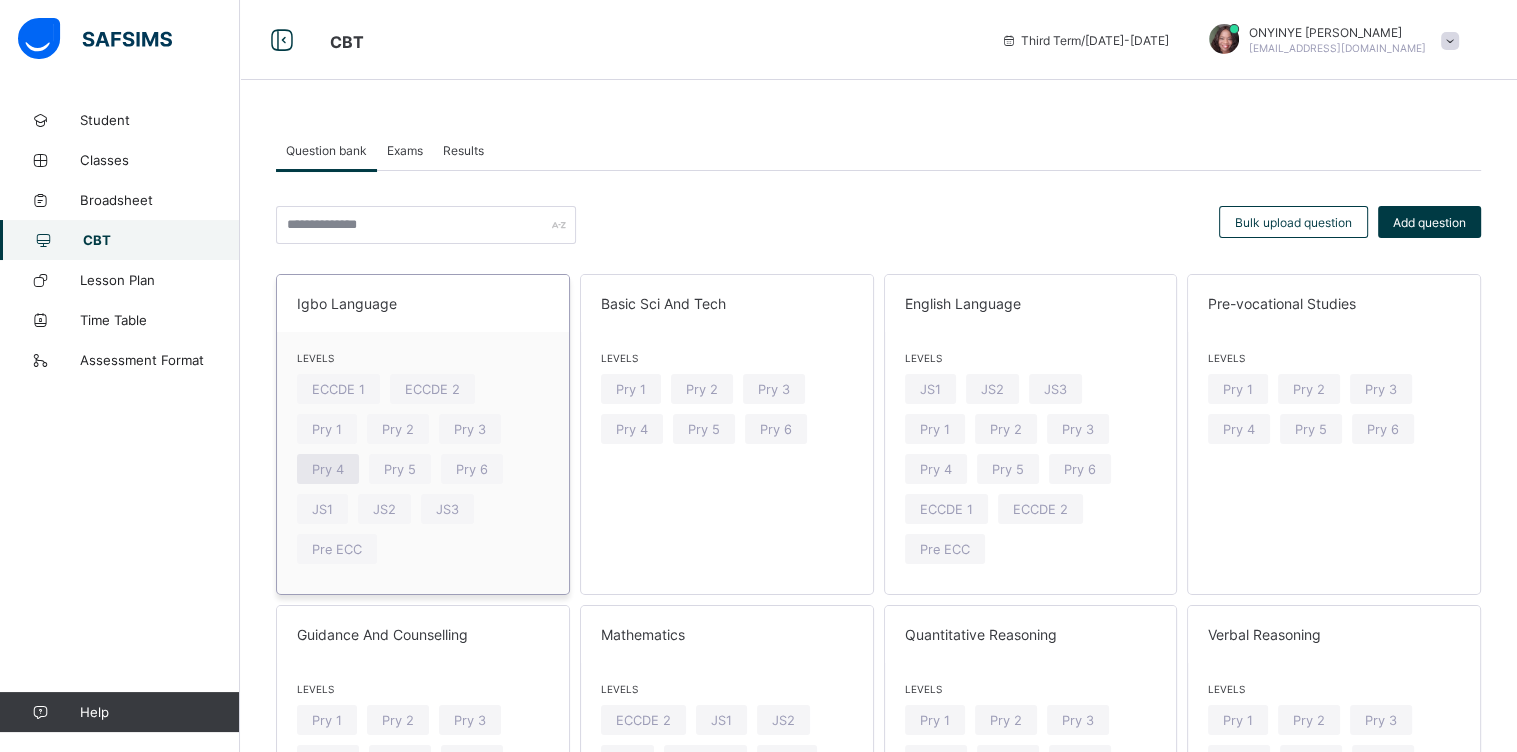 click on "Pry 4" at bounding box center [328, 469] 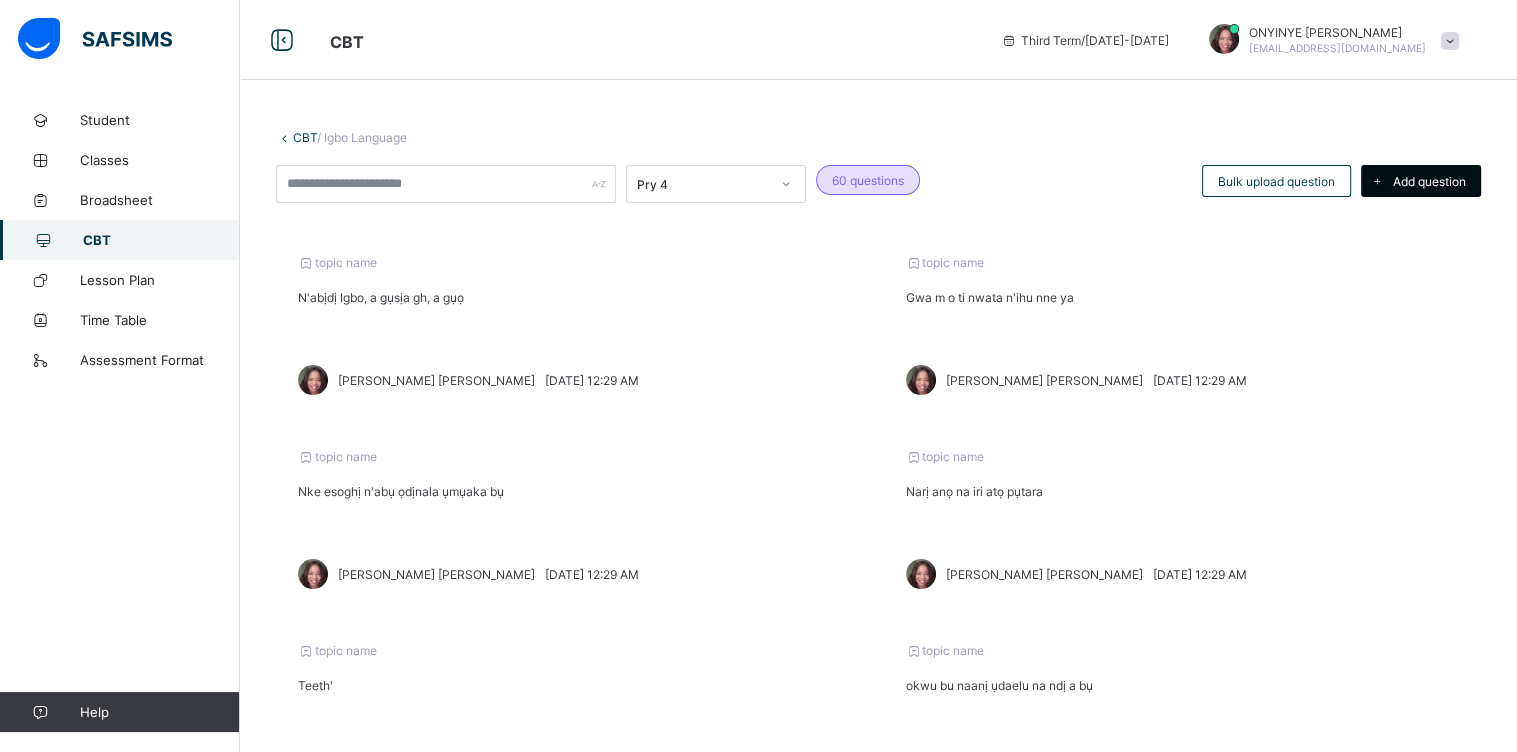 click on "Add question" at bounding box center (1429, 181) 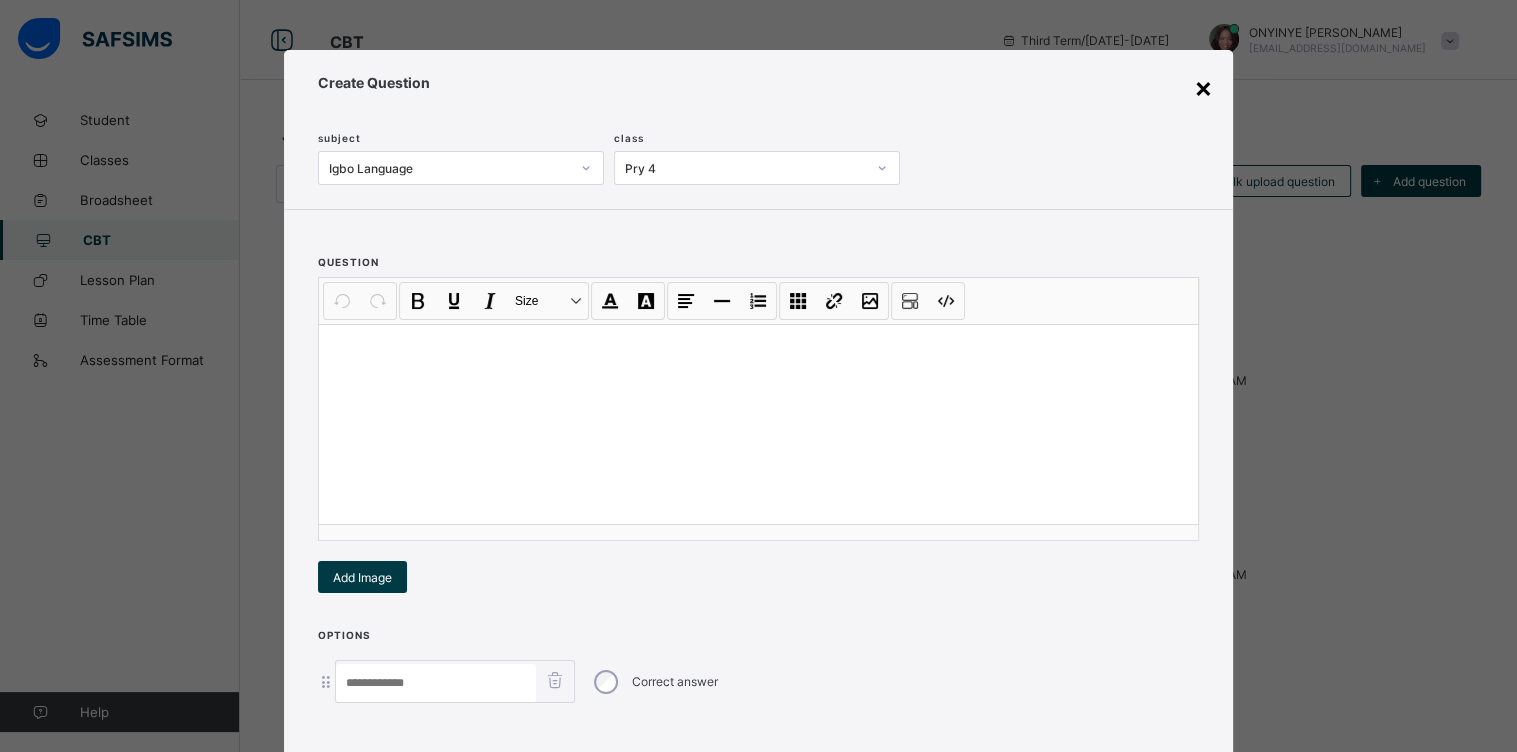 click on "×" at bounding box center [1203, 87] 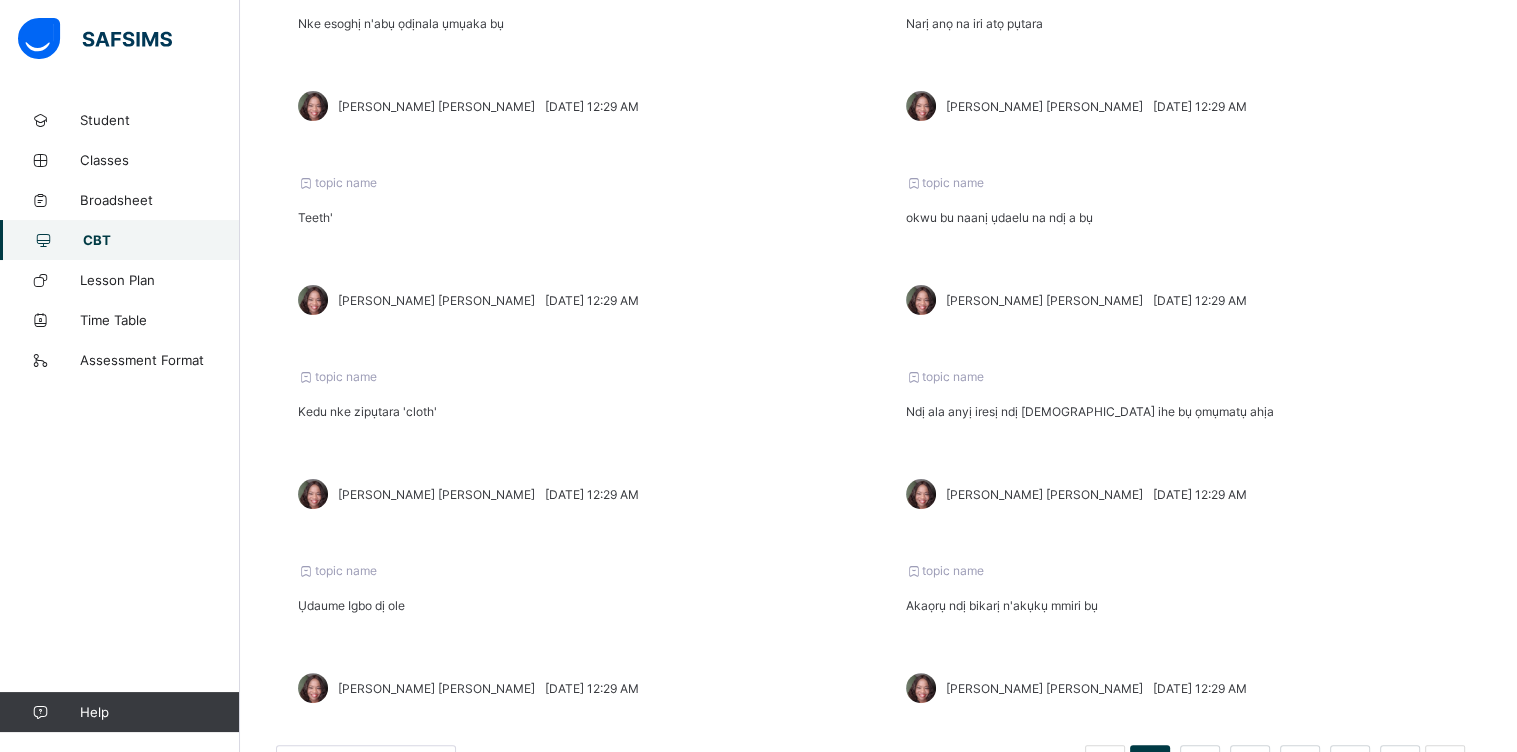 scroll, scrollTop: 563, scrollLeft: 0, axis: vertical 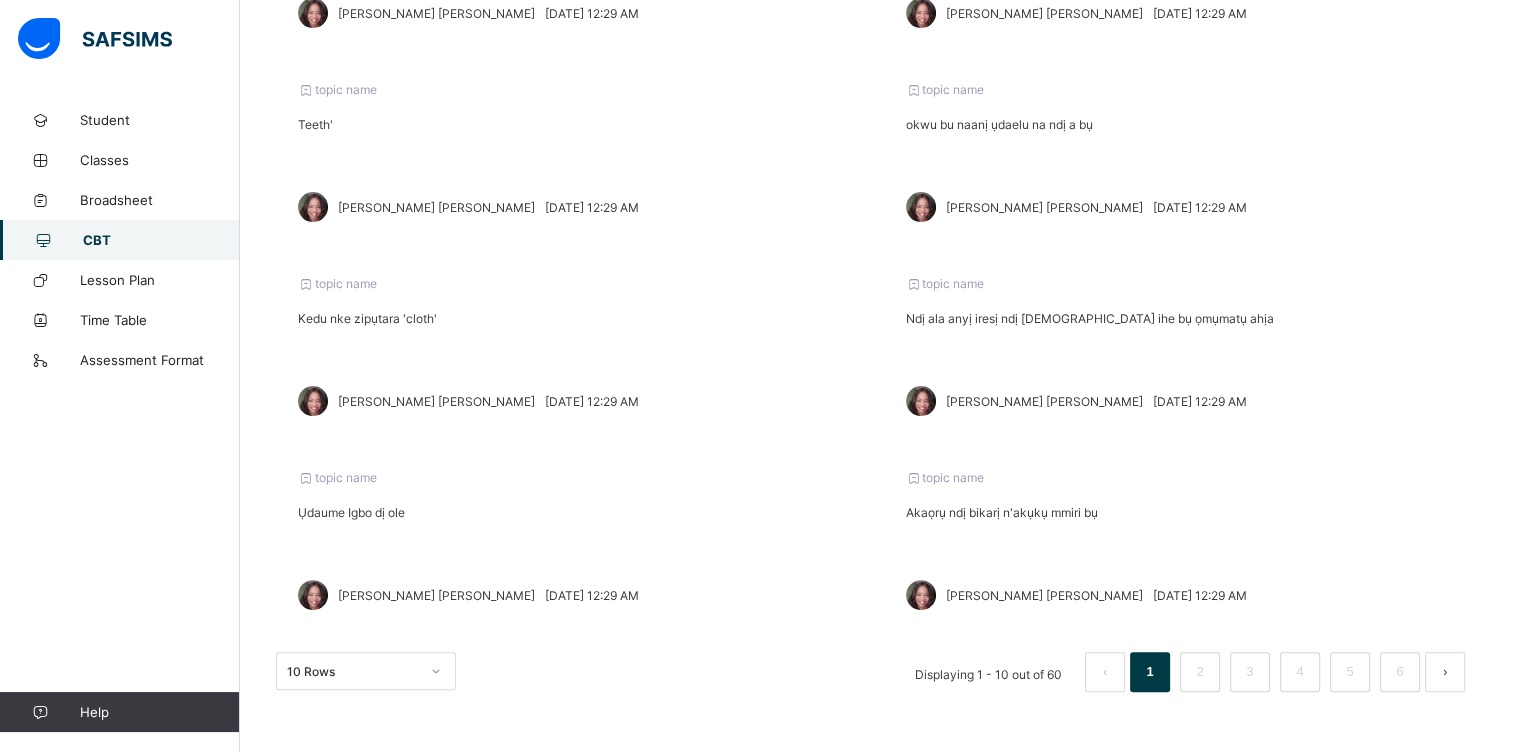 drag, startPoint x: 1484, startPoint y: 348, endPoint x: 1478, endPoint y: 403, distance: 55.326305 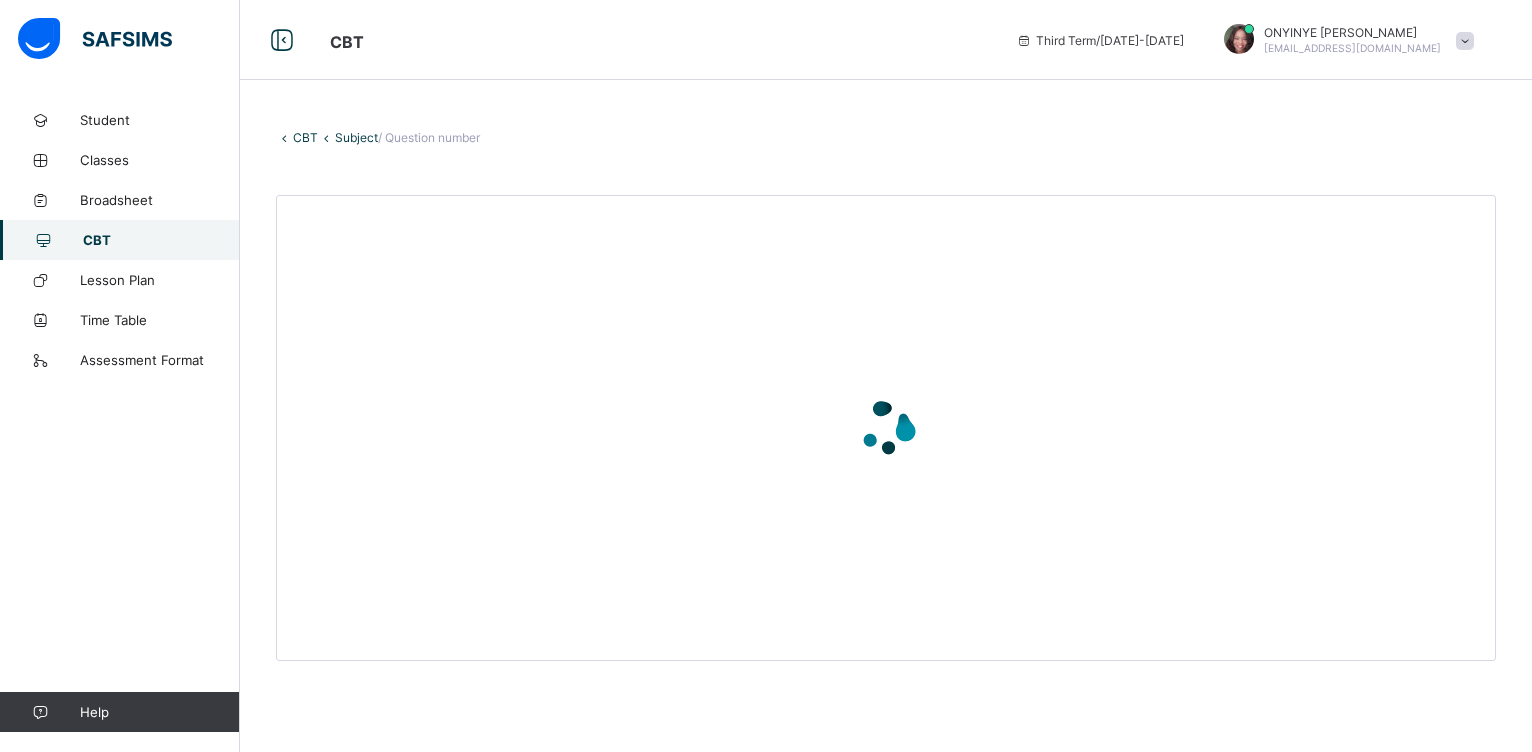 click at bounding box center [886, 428] 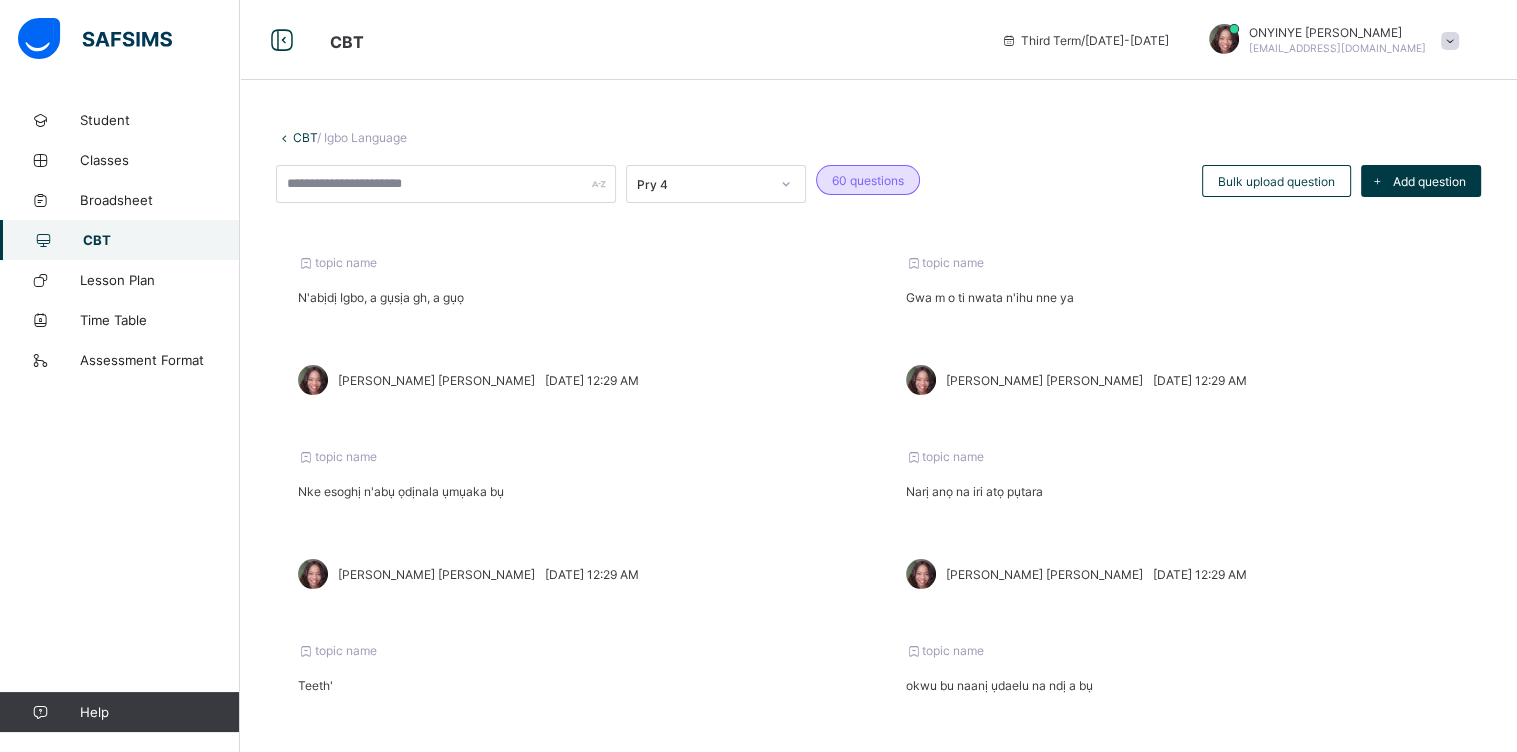click on "CBT" at bounding box center (161, 240) 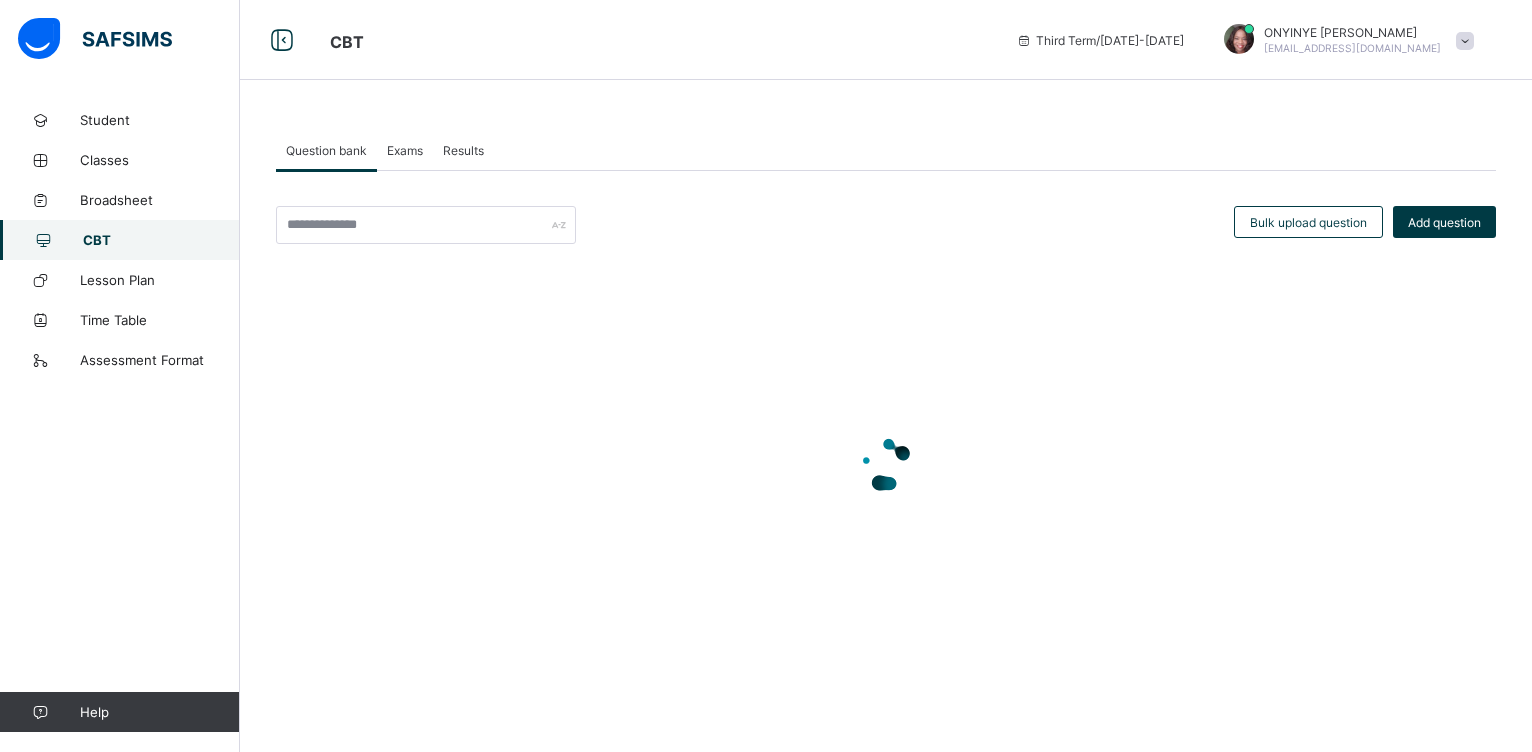 click on "Exams" at bounding box center (405, 150) 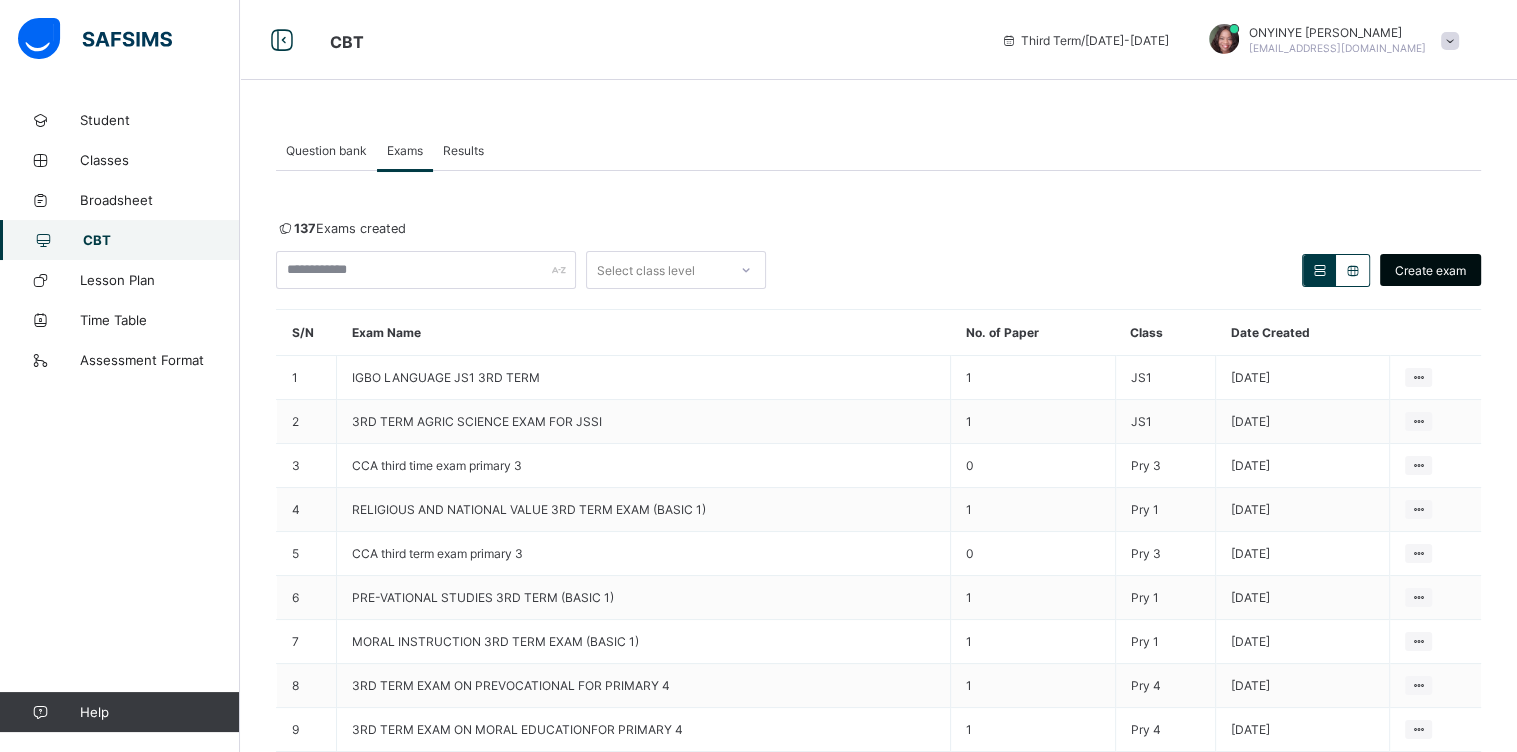 click on "Create exam" at bounding box center (1430, 270) 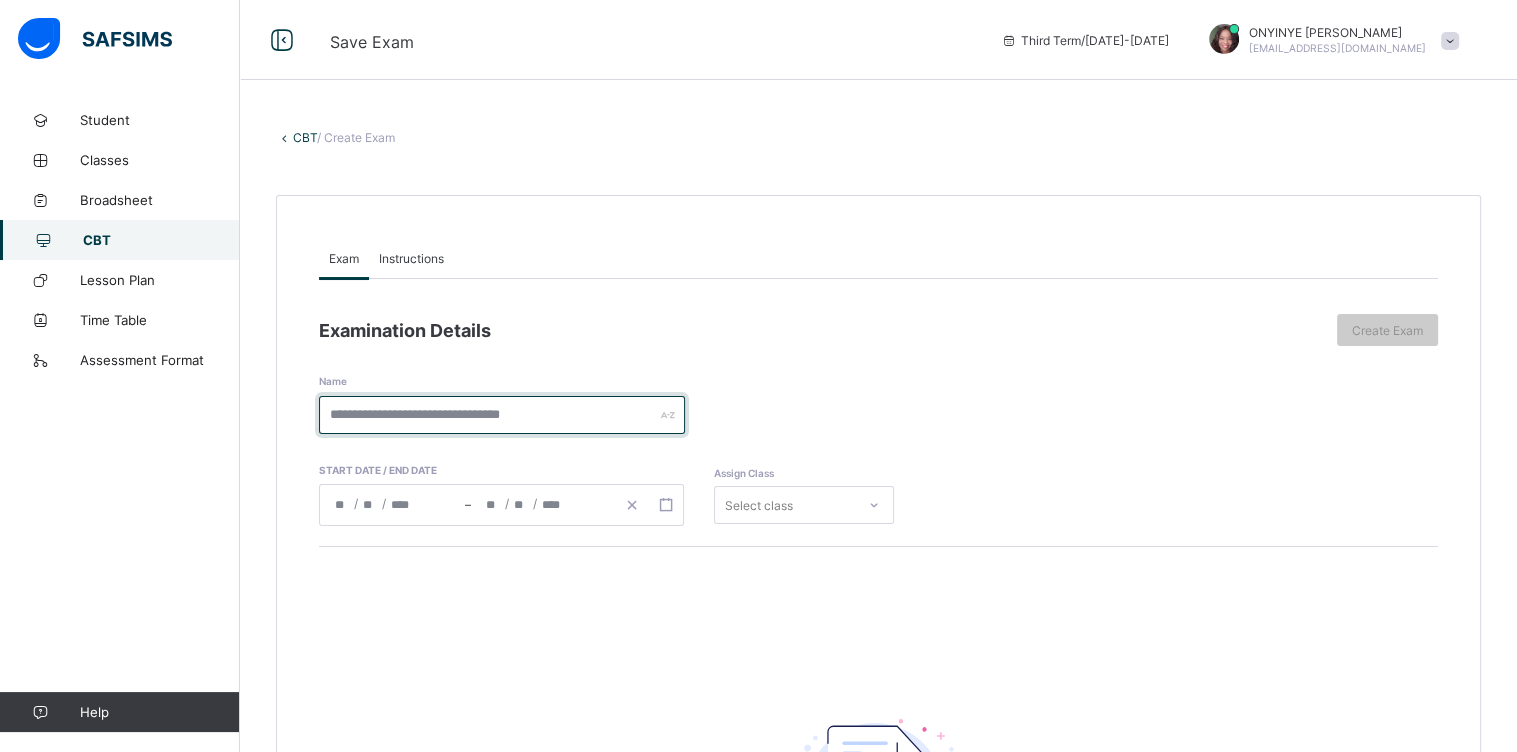 click at bounding box center [502, 415] 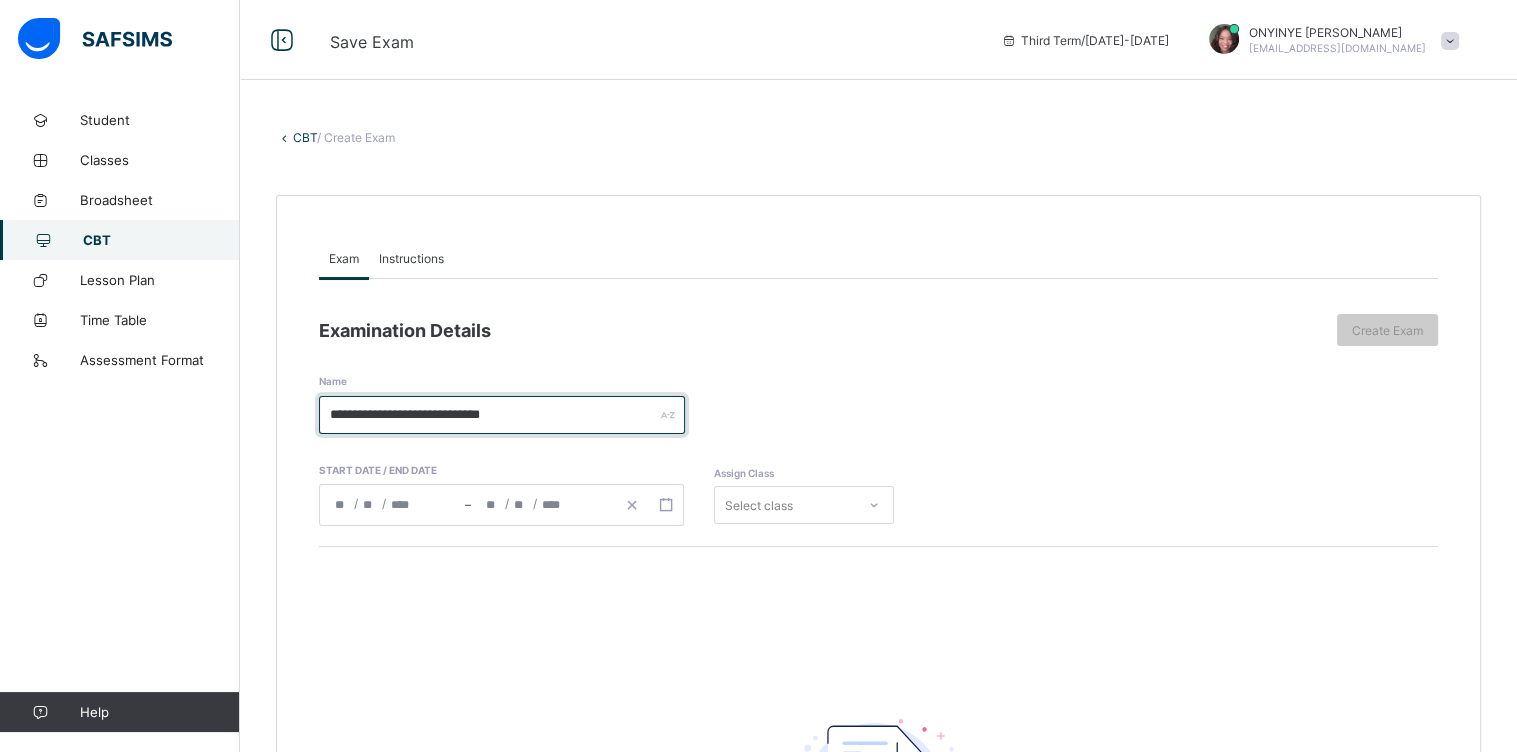 type on "**********" 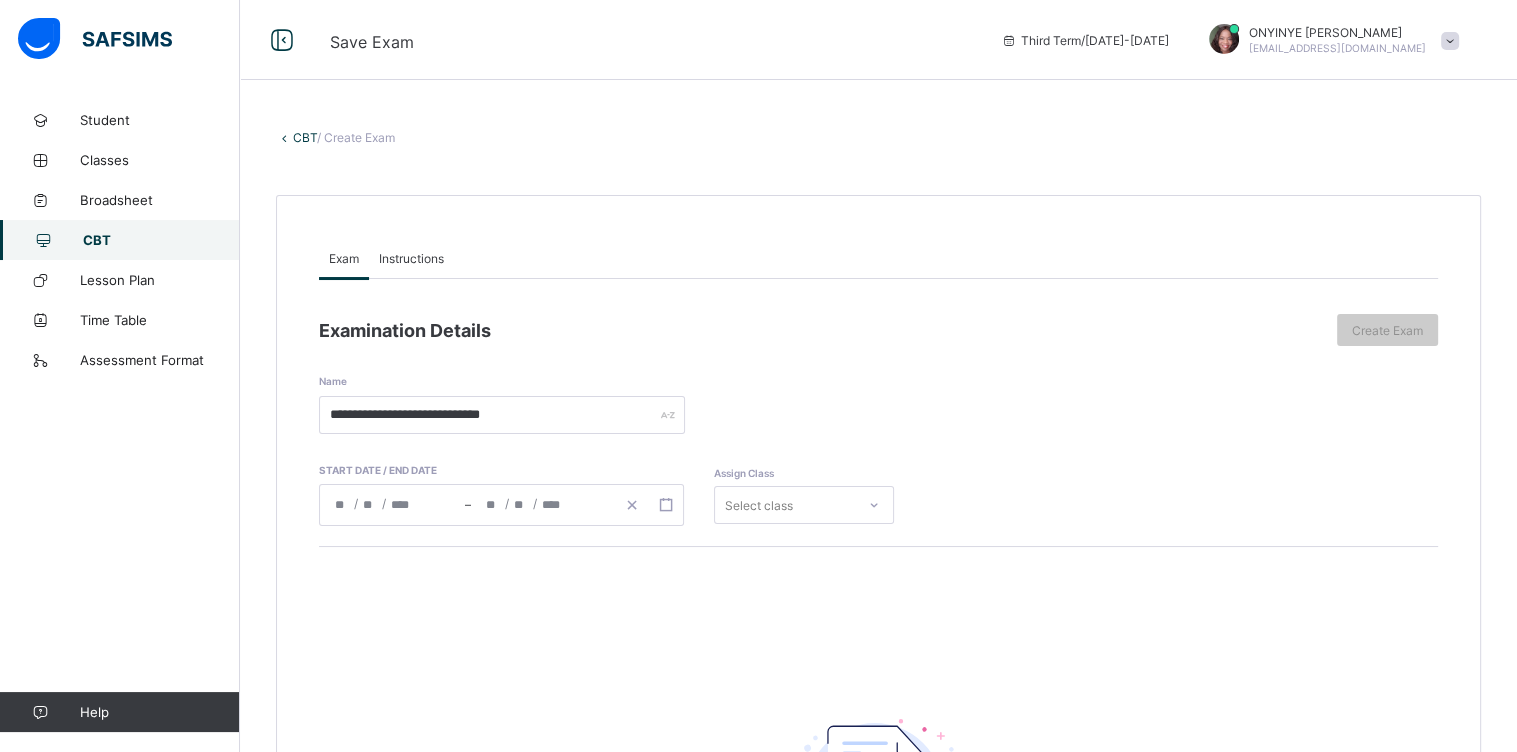click on "/ /" at bounding box center (392, 505) 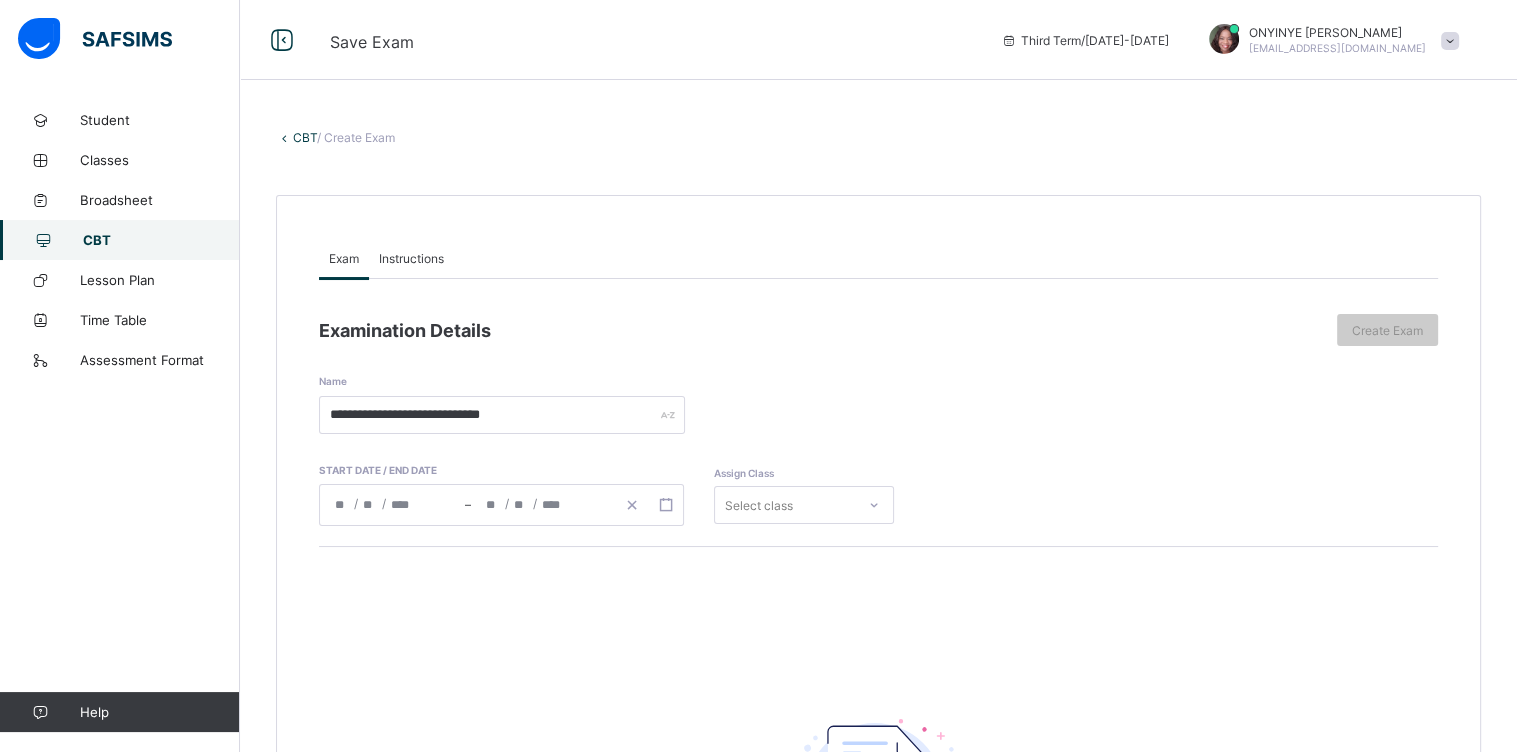 click on "Examination Details Create Exam" at bounding box center (878, 330) 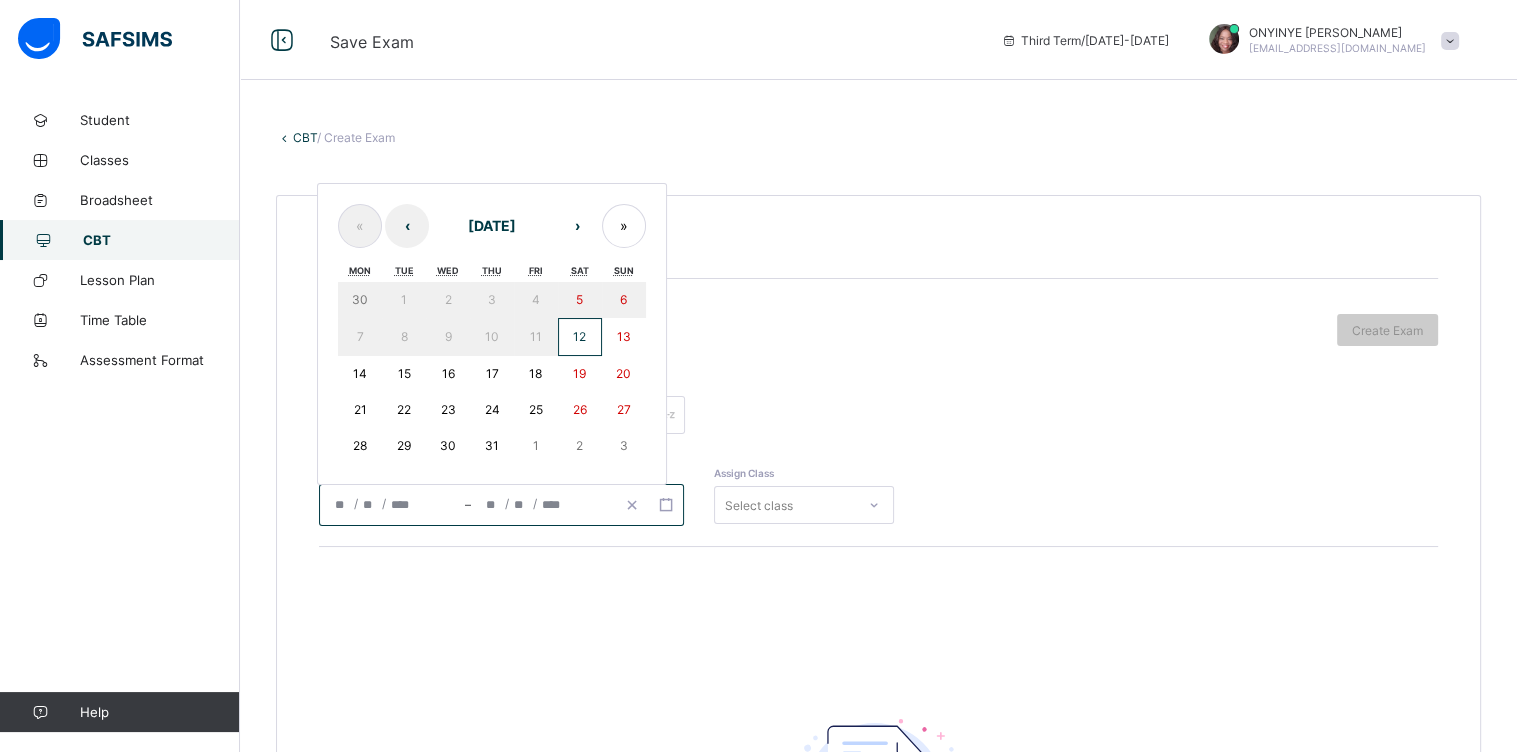 click 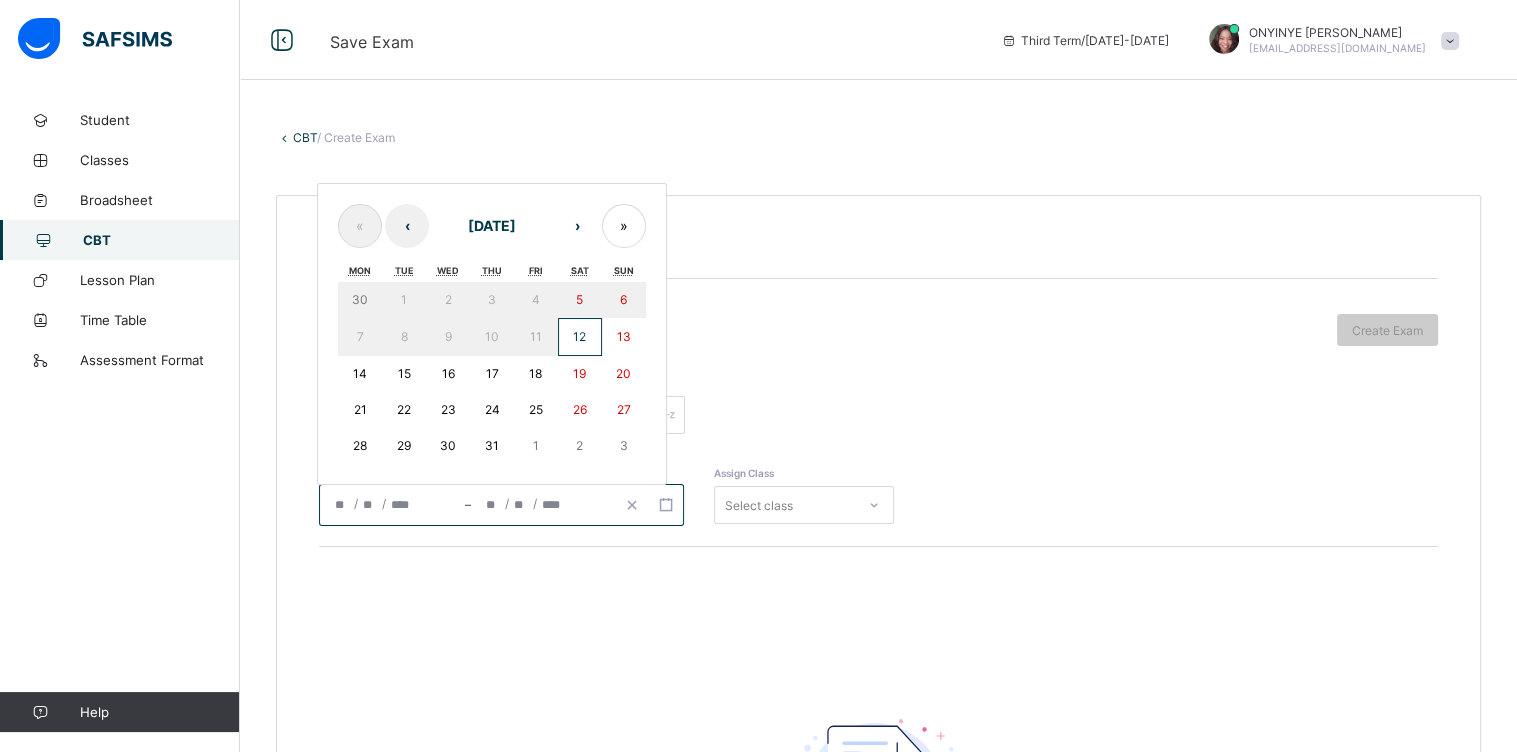 click on "12" at bounding box center [580, 337] 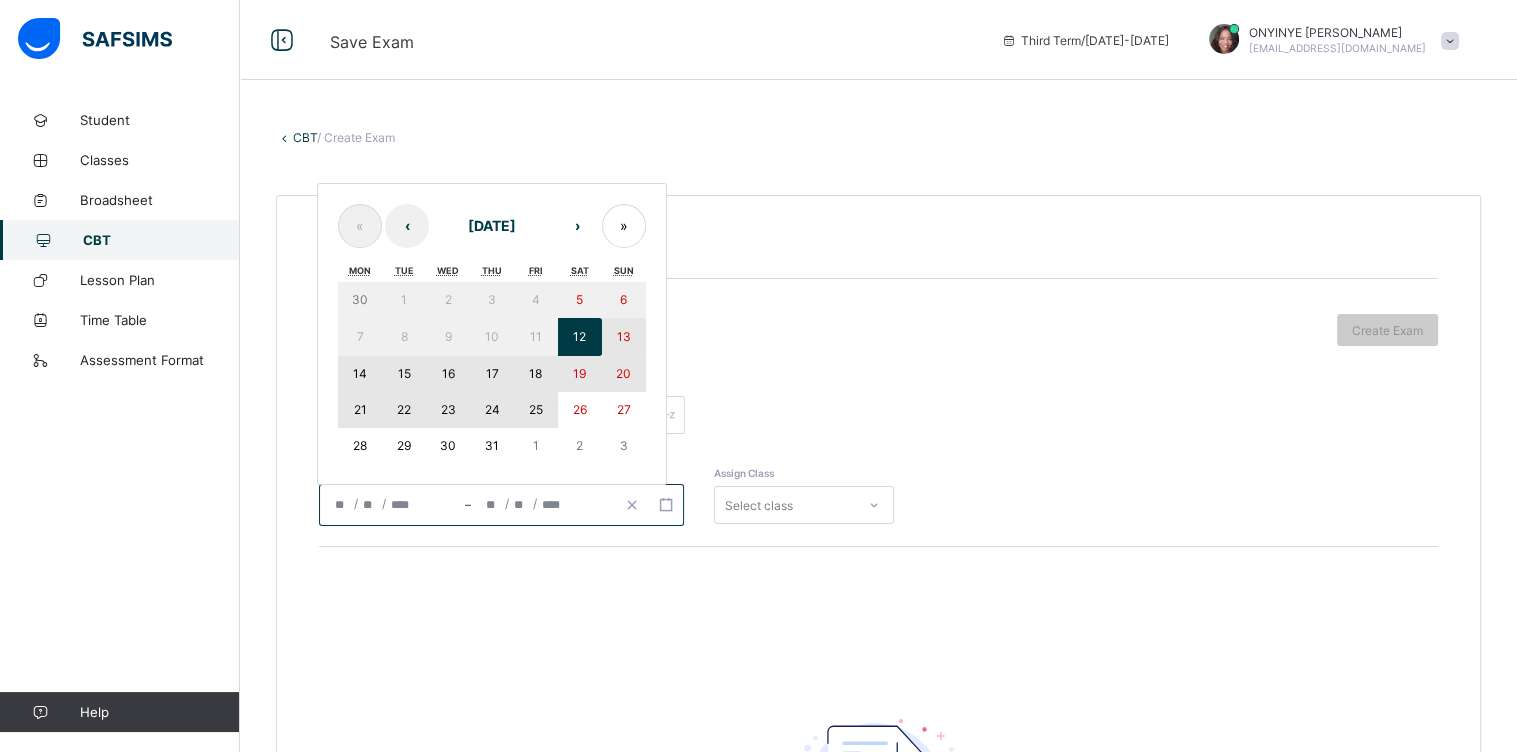 drag, startPoint x: 578, startPoint y: 345, endPoint x: 530, endPoint y: 401, distance: 73.756355 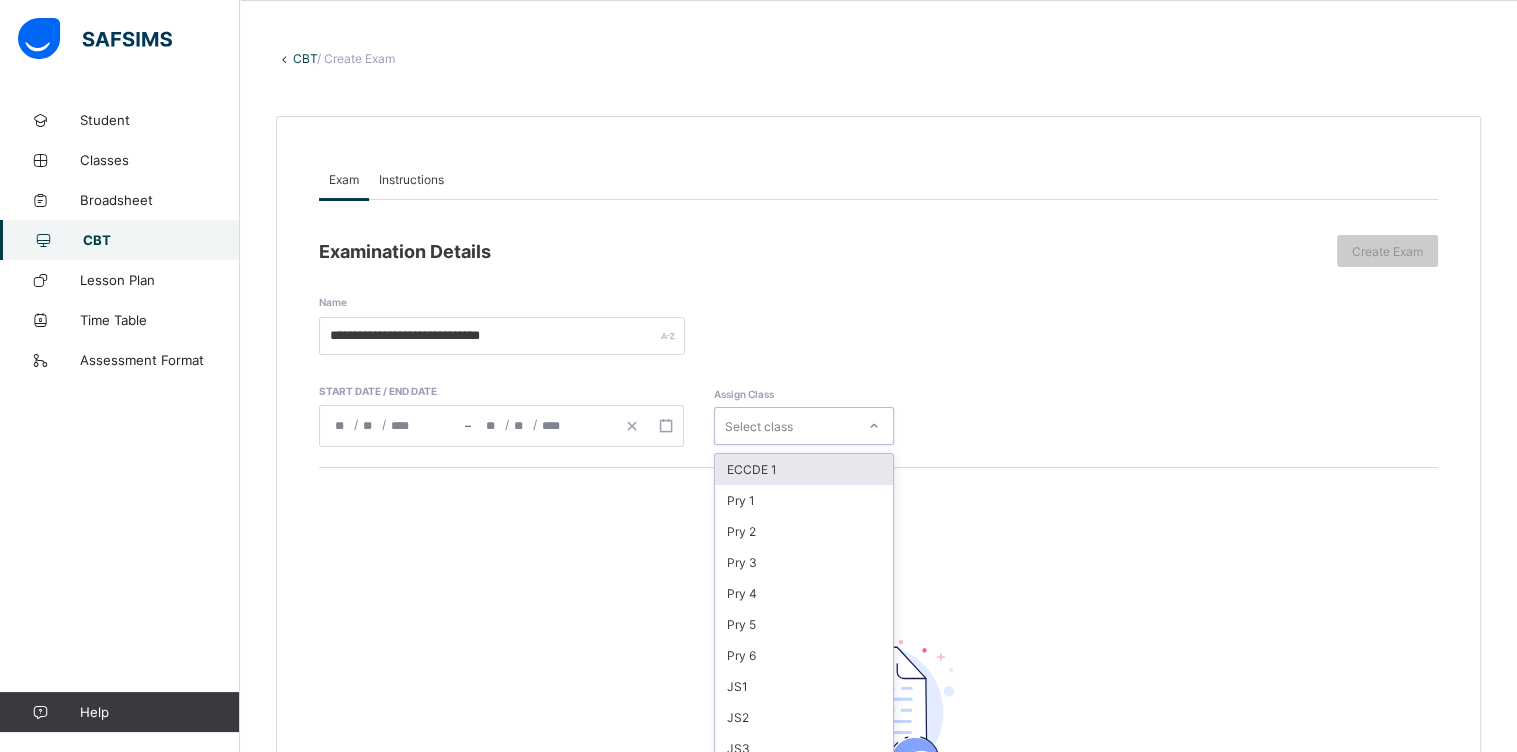 click on "option ECCDE 1 focused, 1 of 16. 16 results available. Use Up and Down to choose options, press Enter to select the currently focused option, press Escape to exit the menu, press Tab to select the option and exit the menu. Select class ECCDE 1 Pry 1 Pry 2 Pry 3 Pry 4 Pry 5 Pry 6 JS1 JS2 JS3 ECCDE 2 ECCDE II Pre ECC Nur 1 Nur 2 Pre ECC" at bounding box center [804, 426] 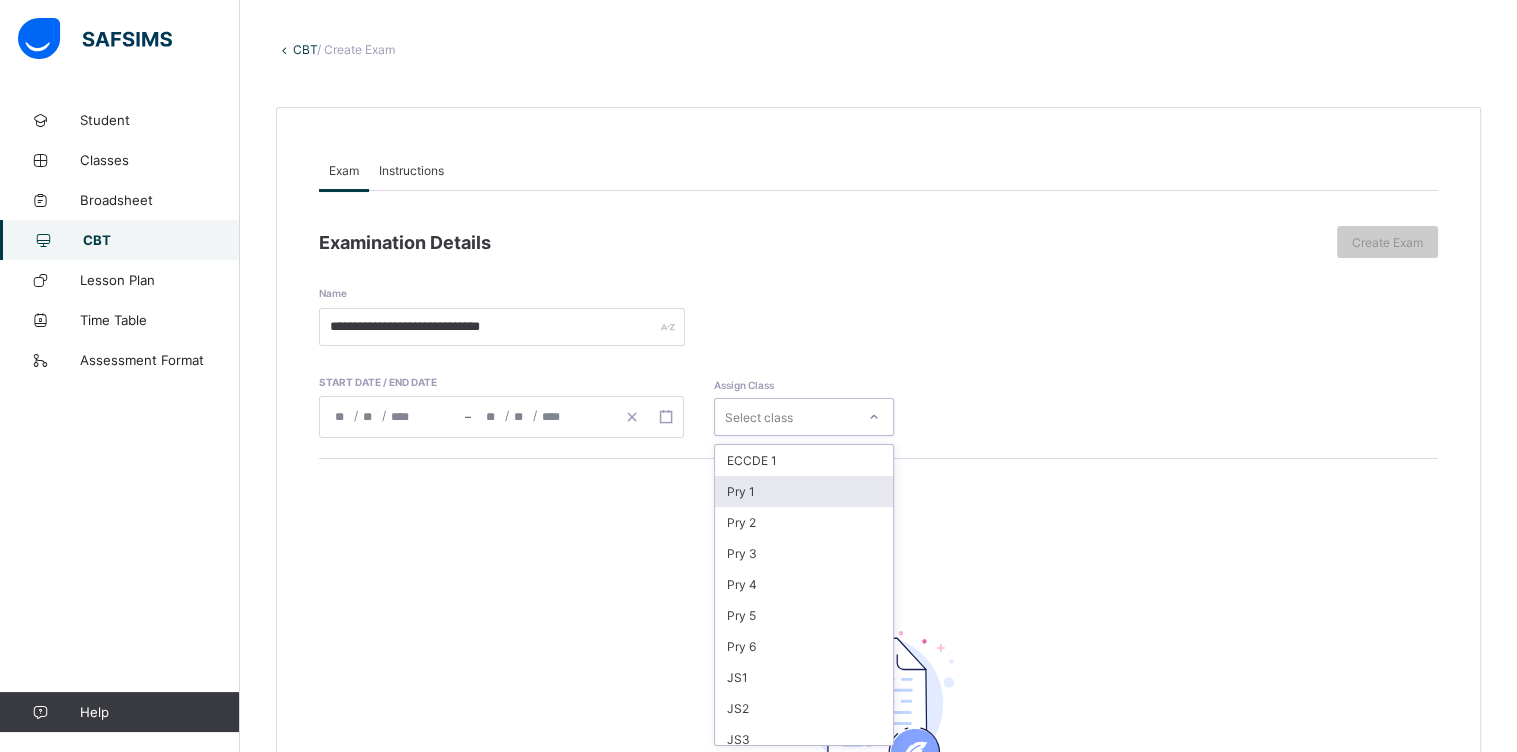 scroll, scrollTop: 89, scrollLeft: 0, axis: vertical 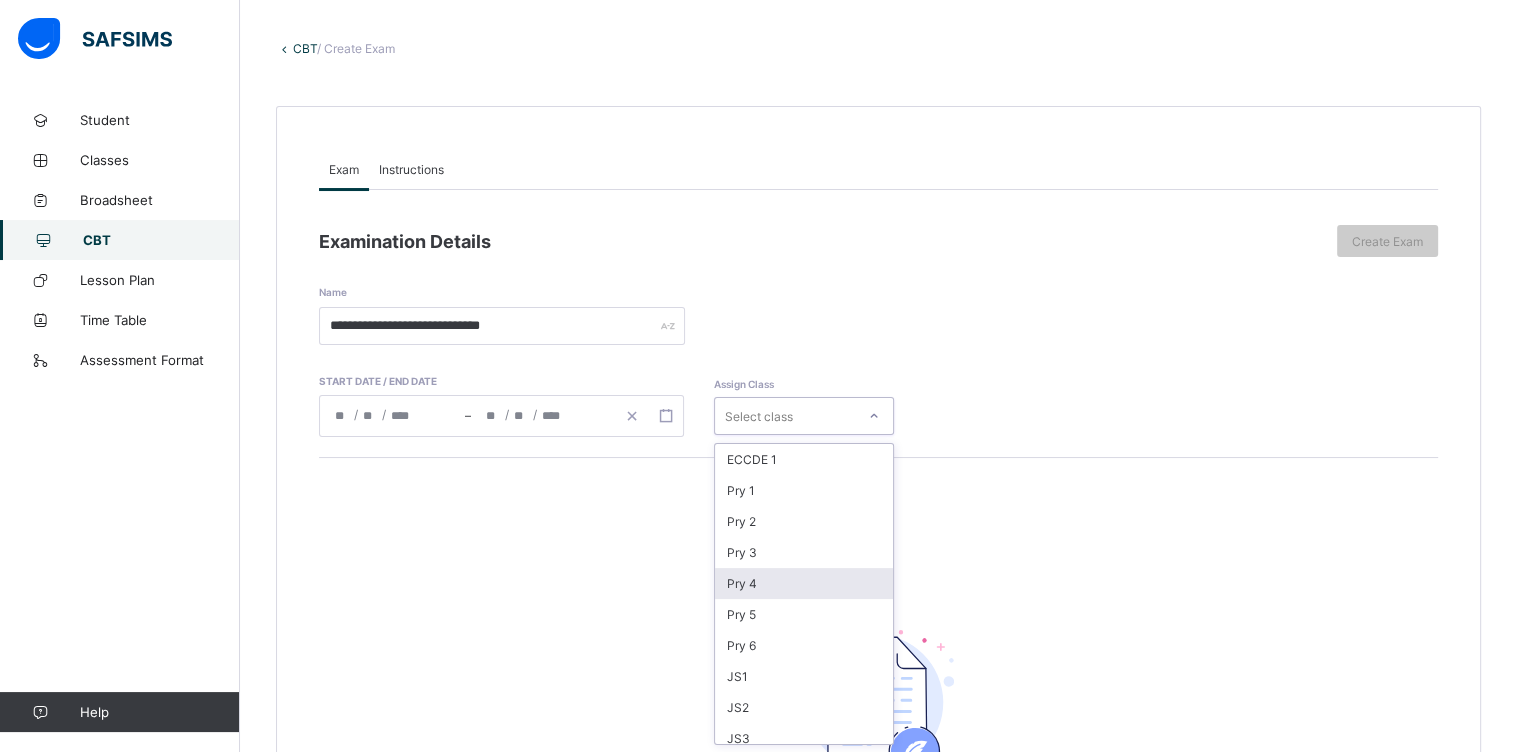 click on "Pry 4" at bounding box center (804, 583) 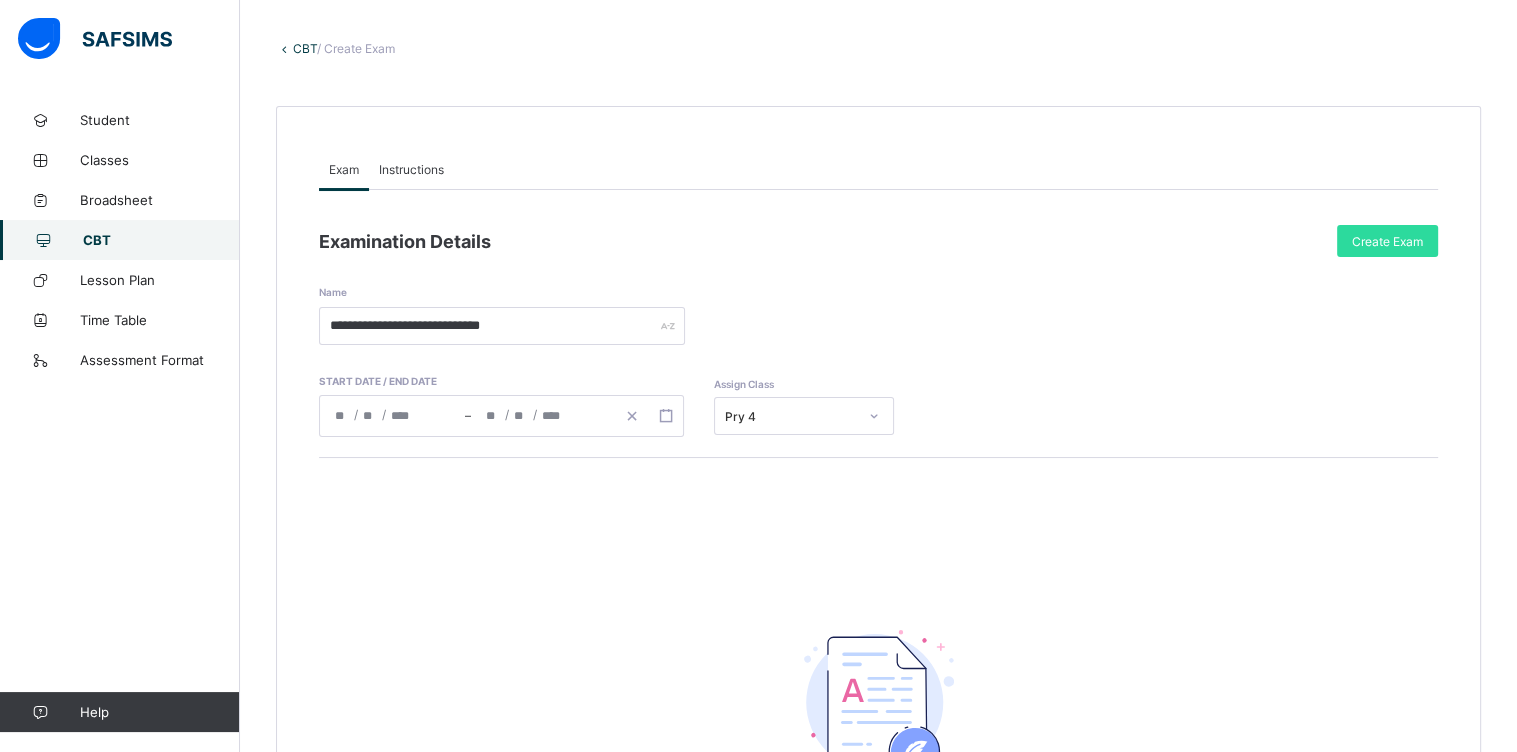 click on "Instructions" at bounding box center [411, 169] 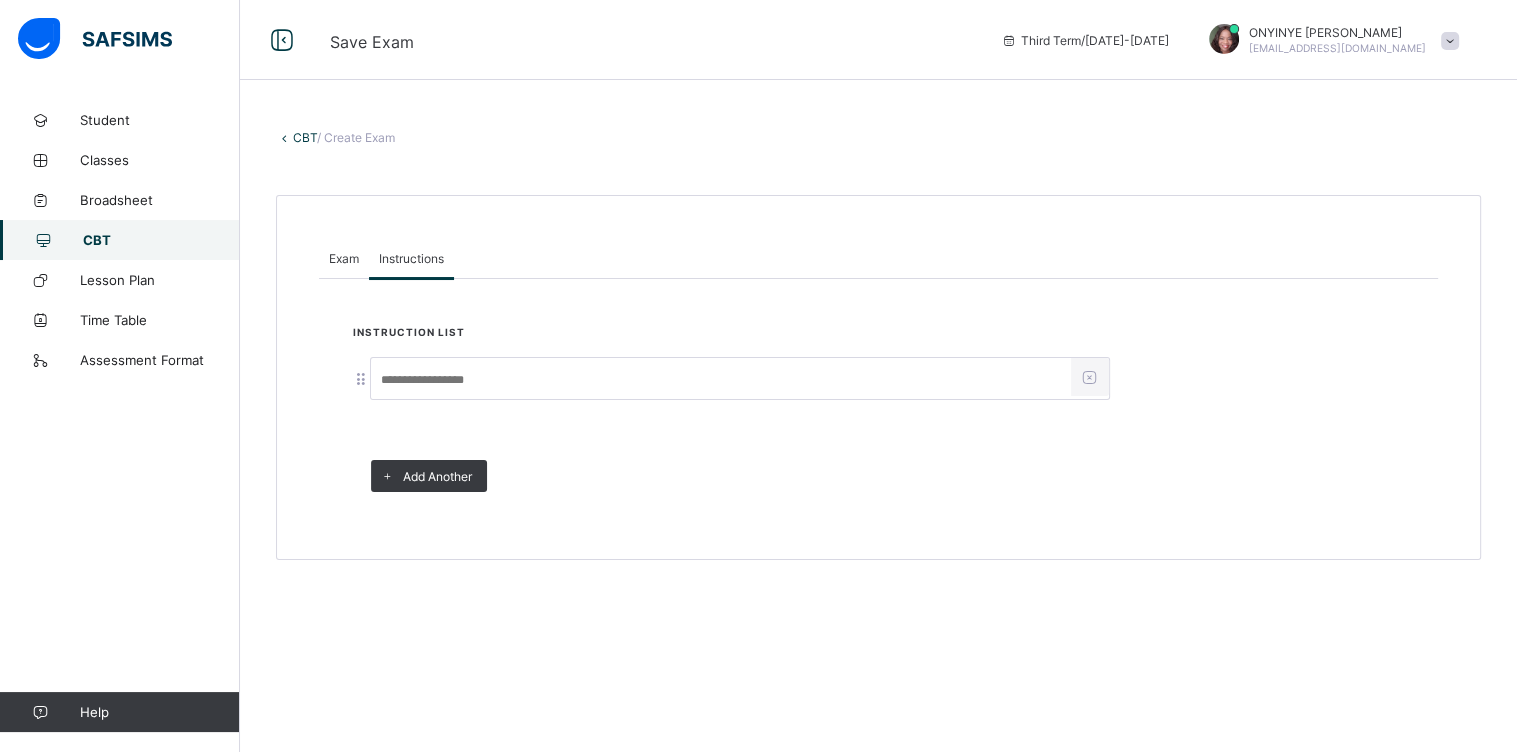scroll, scrollTop: 0, scrollLeft: 0, axis: both 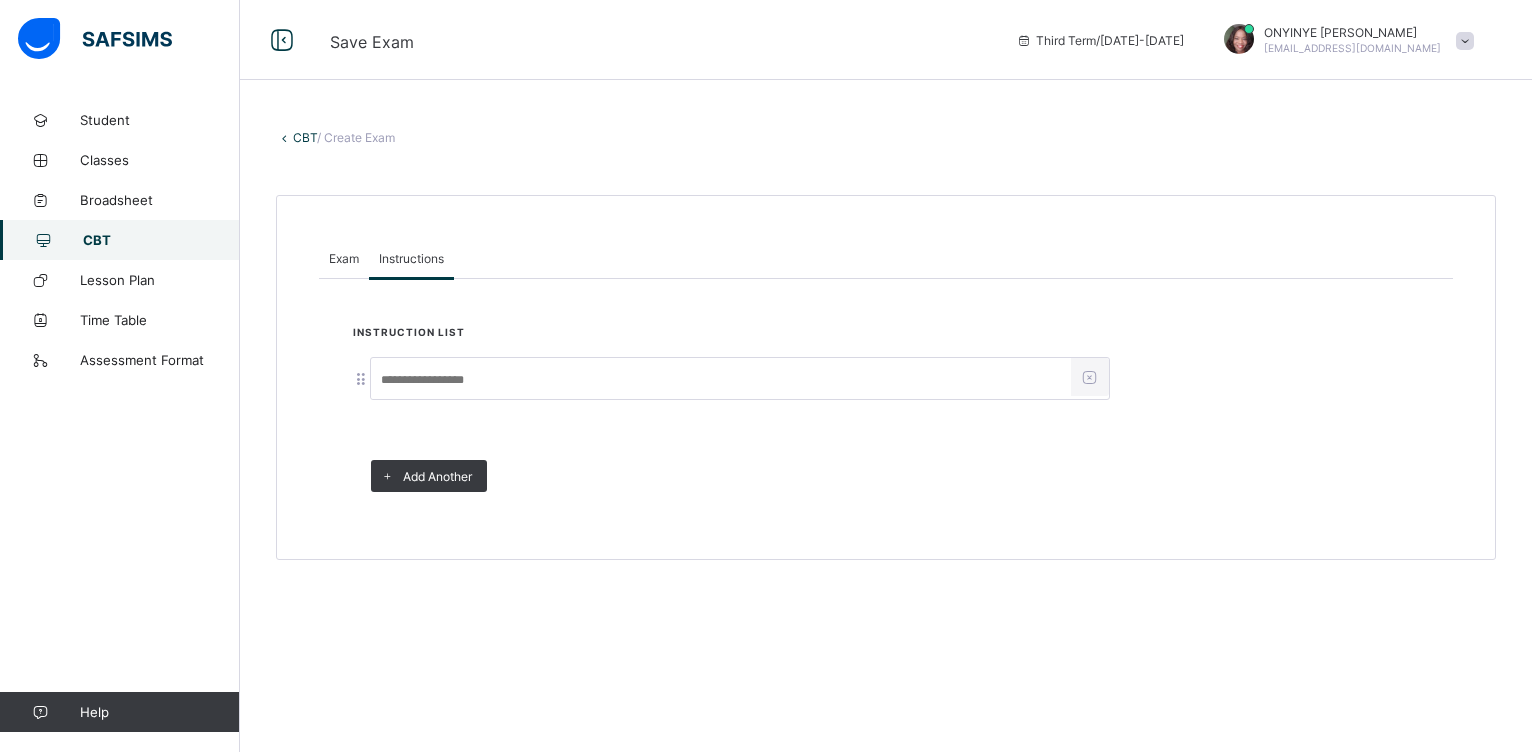 click at bounding box center [721, 380] 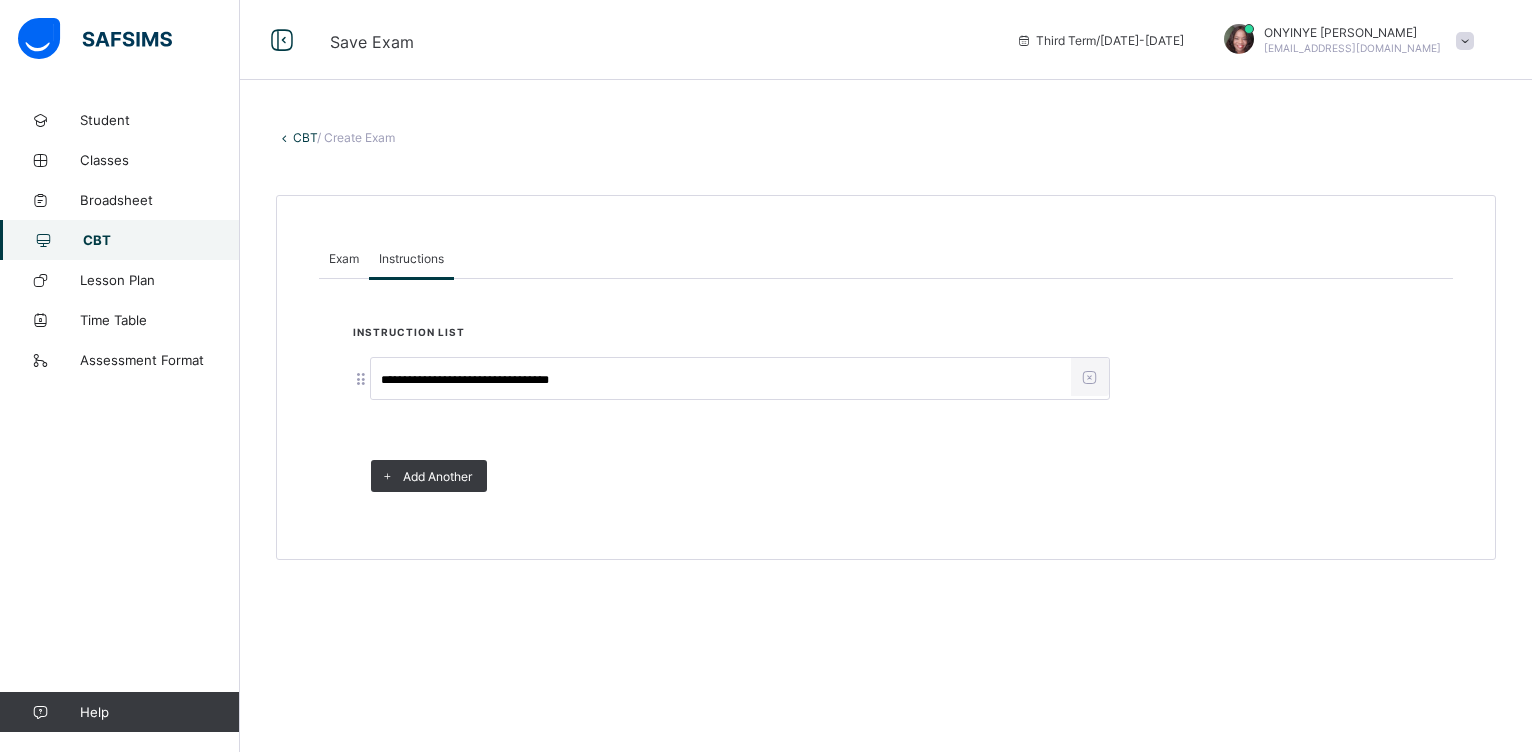 type on "**********" 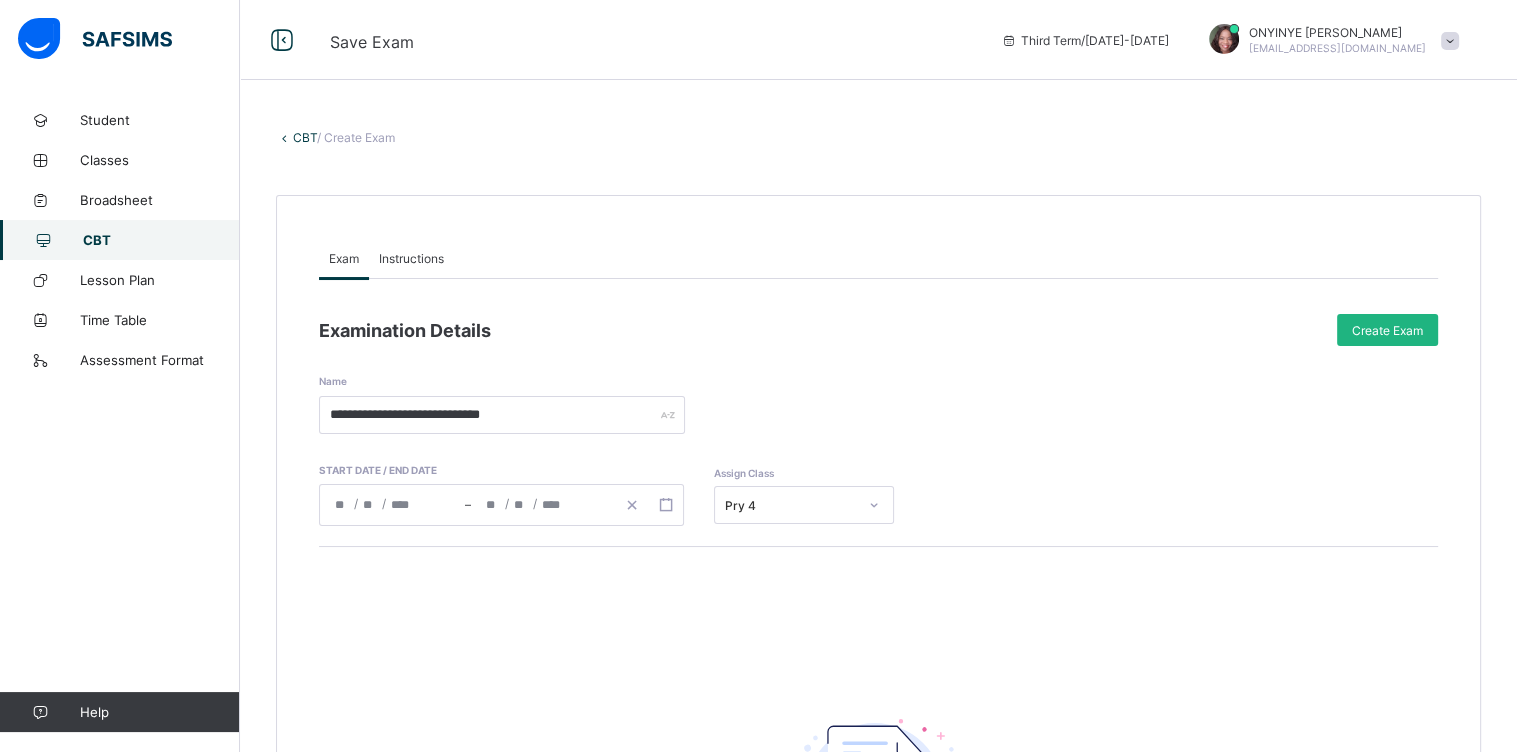 click on "Create Exam" at bounding box center [1387, 330] 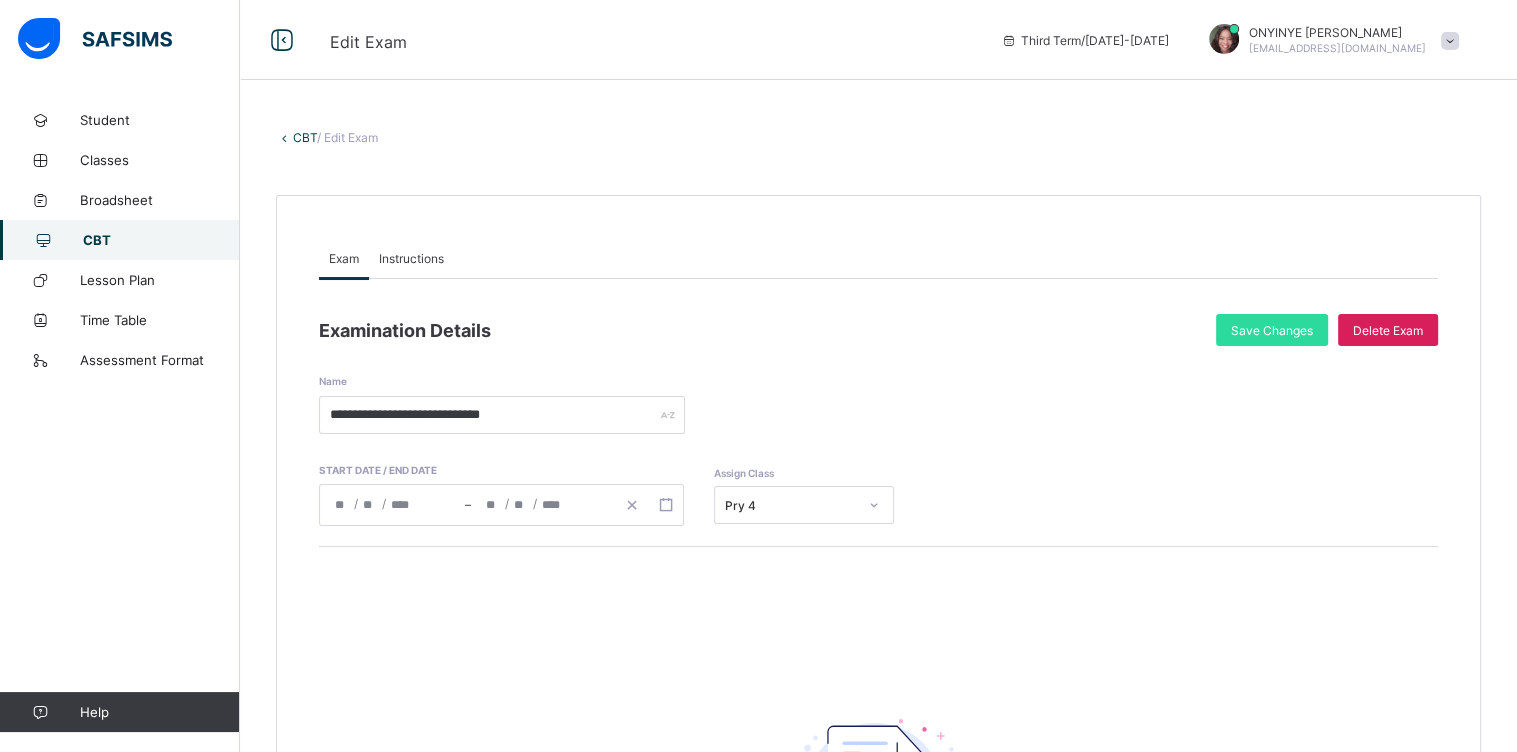 click on "CBT" at bounding box center [120, 240] 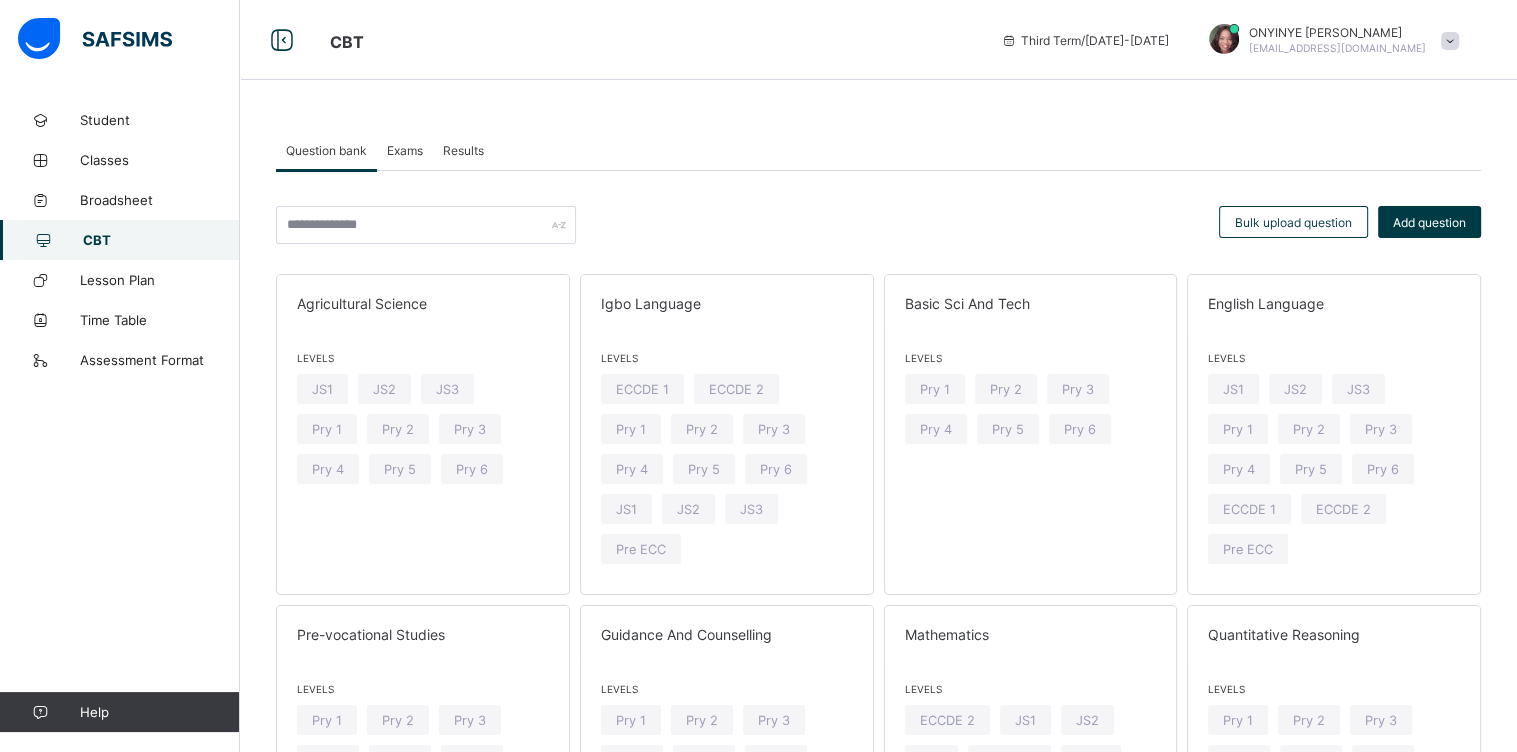 click on "Exams" at bounding box center (405, 150) 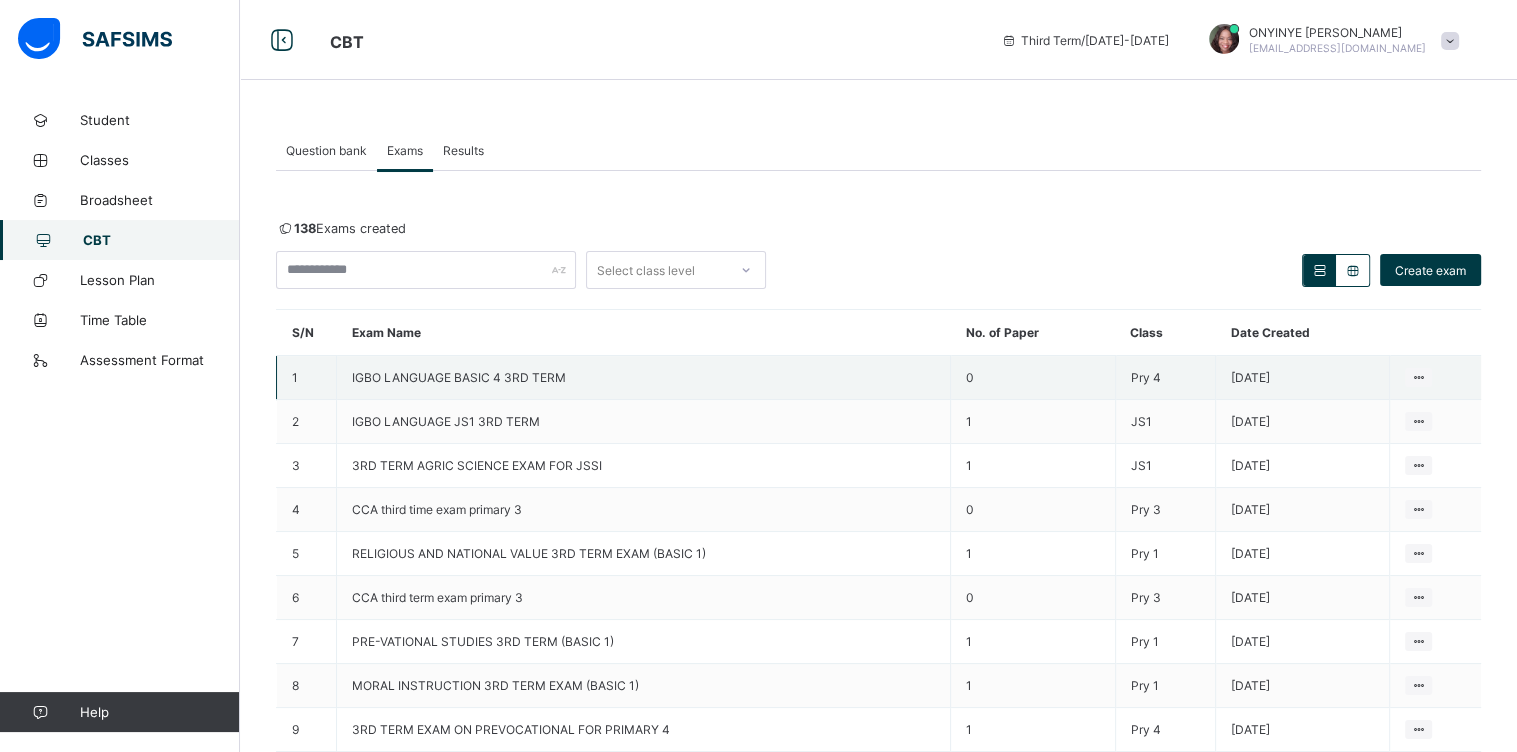 click on "0" at bounding box center [1033, 378] 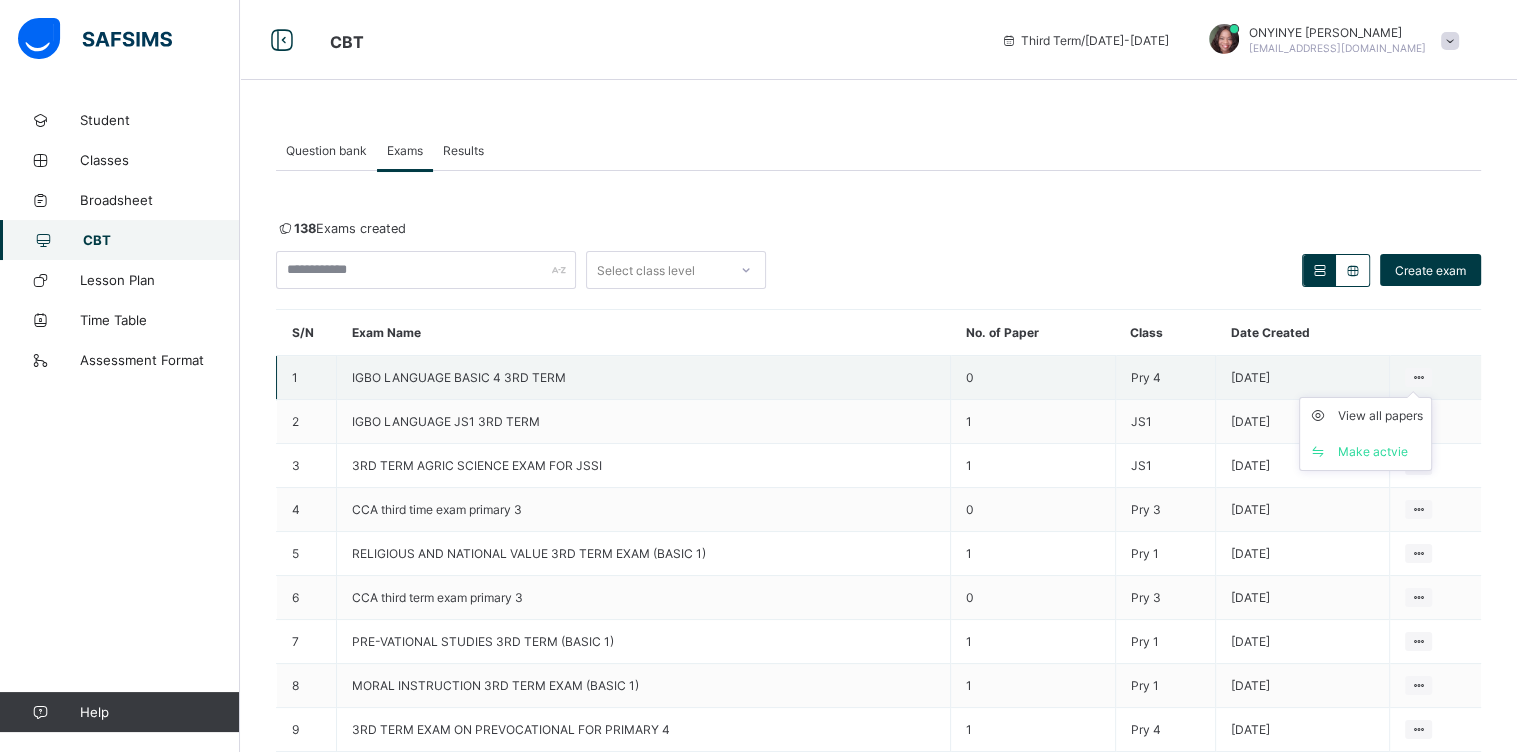click at bounding box center (1418, 377) 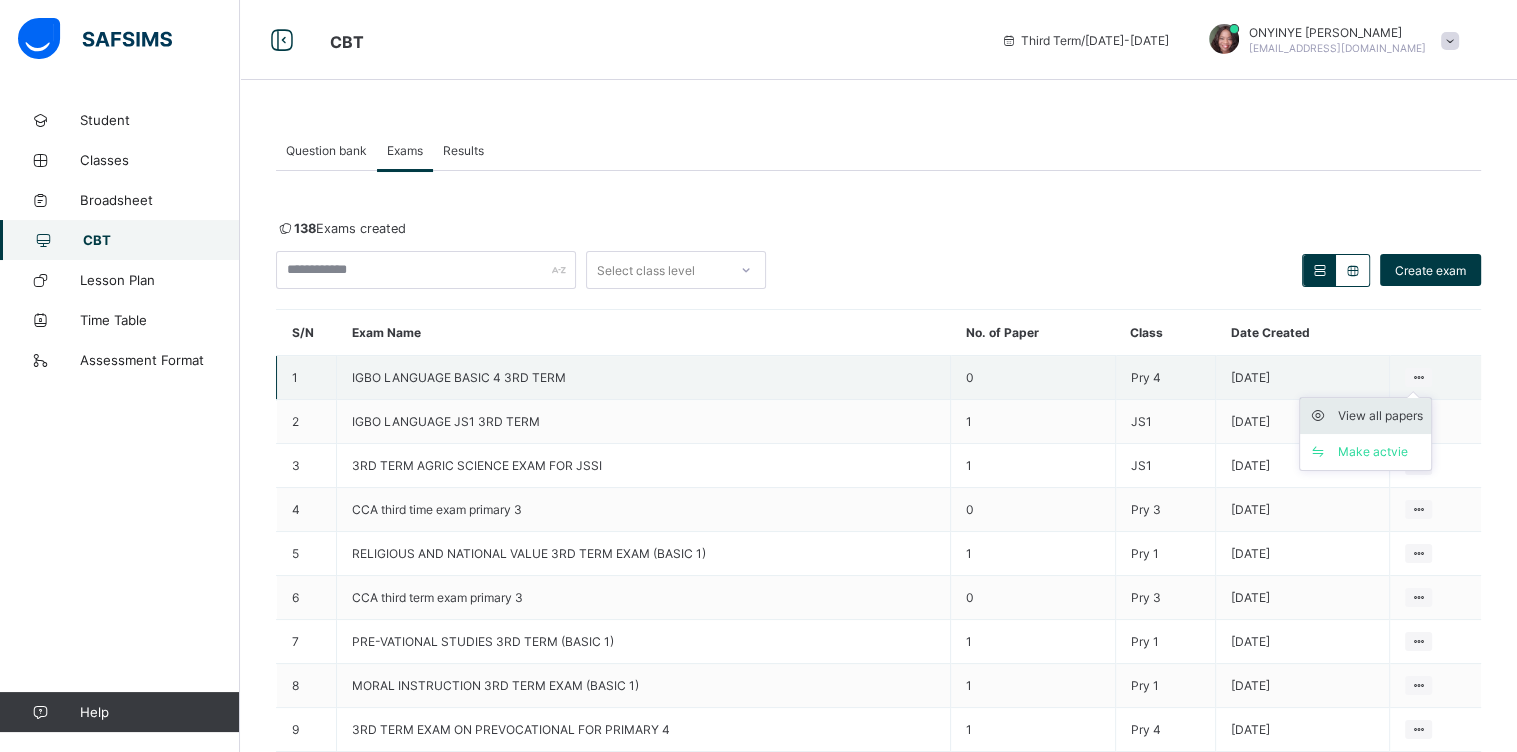 click on "View all papers" at bounding box center [1380, 416] 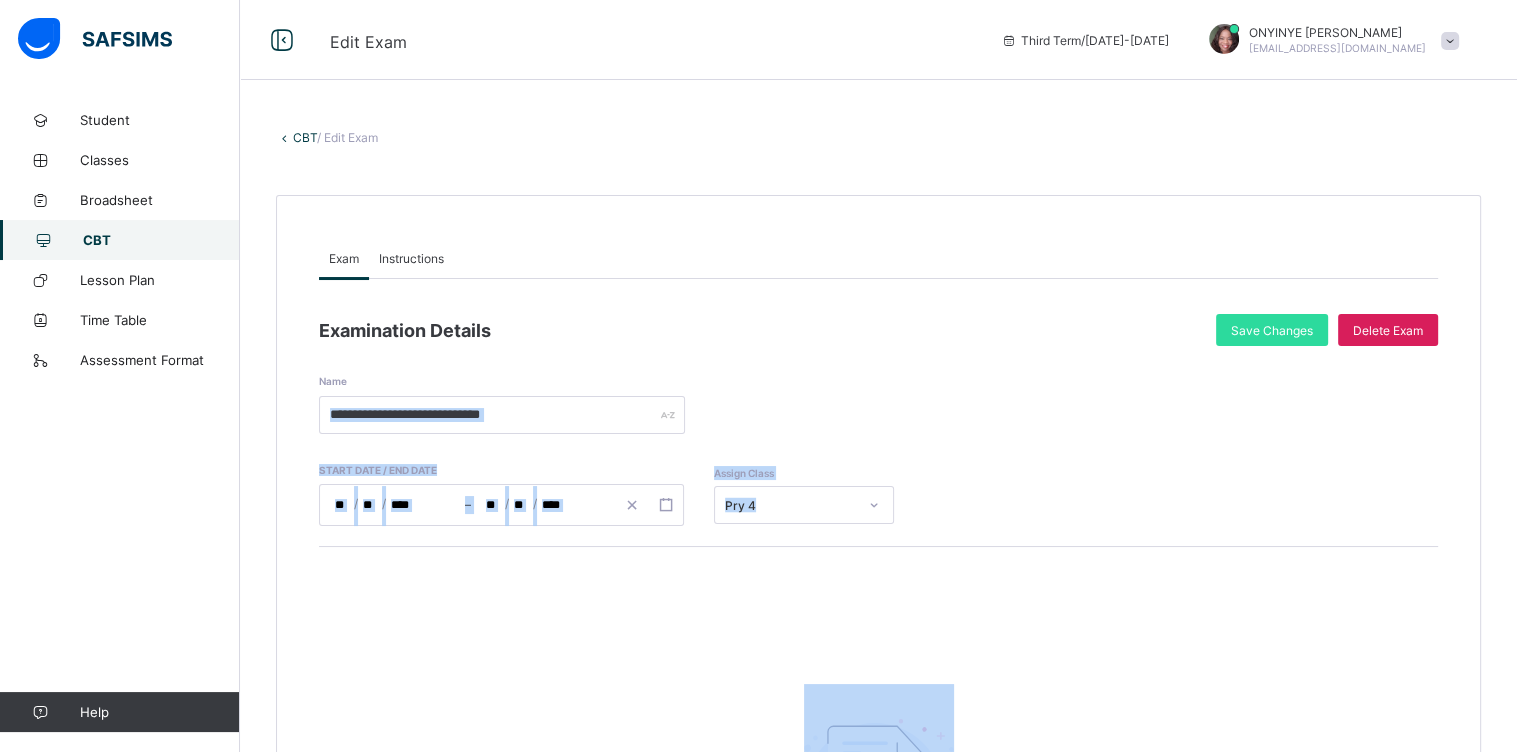 drag, startPoint x: 1485, startPoint y: 355, endPoint x: 1384, endPoint y: 541, distance: 211.65302 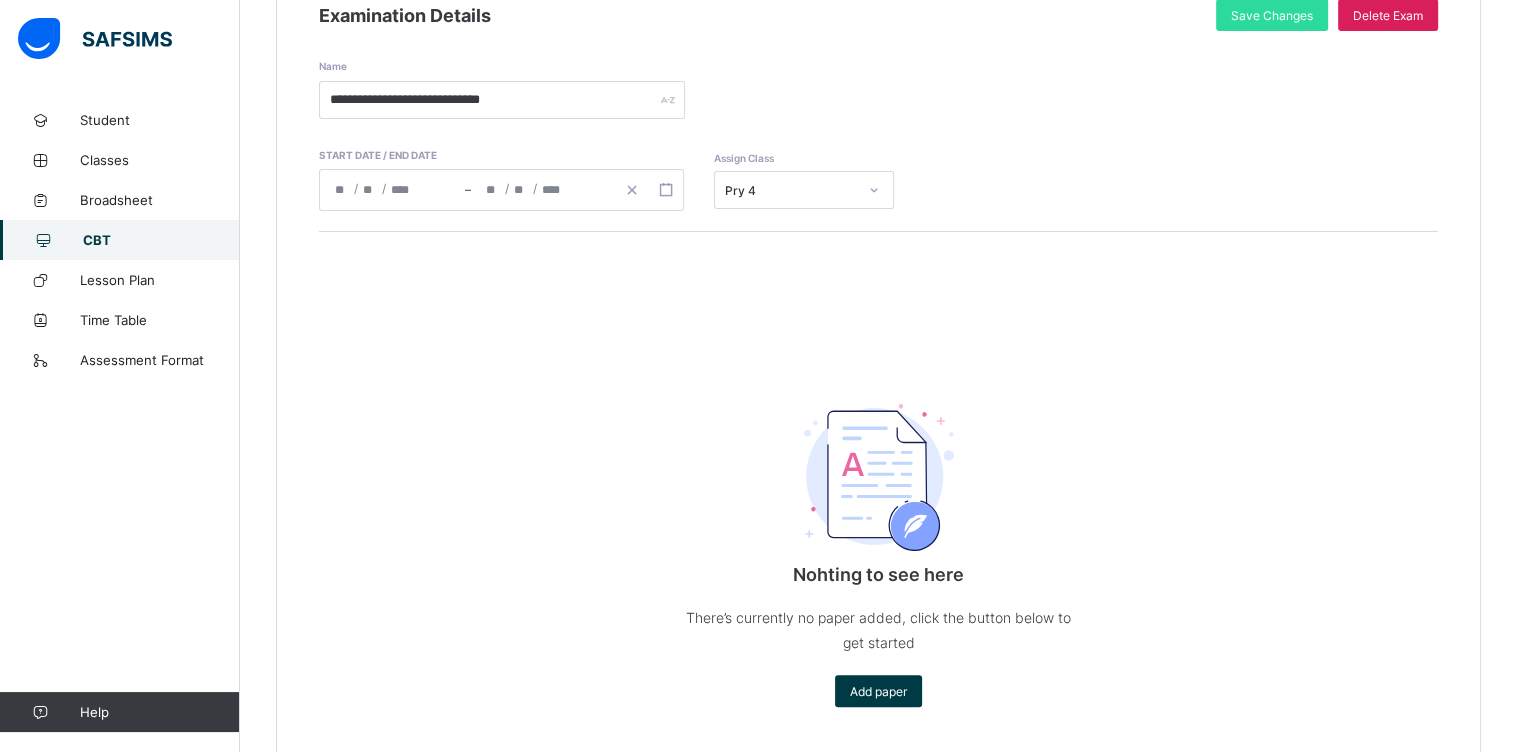 scroll, scrollTop: 395, scrollLeft: 0, axis: vertical 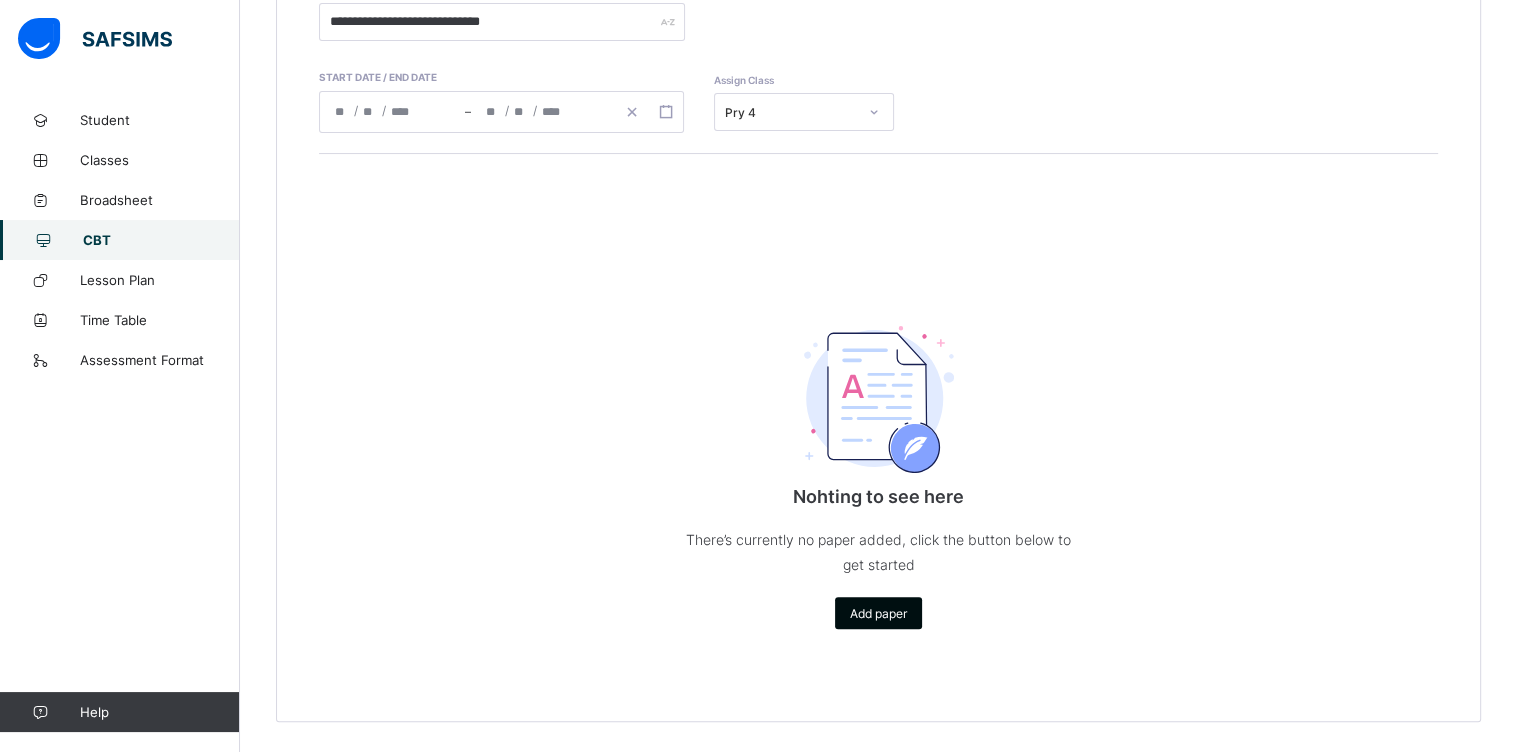 click on "Add paper" at bounding box center (878, 613) 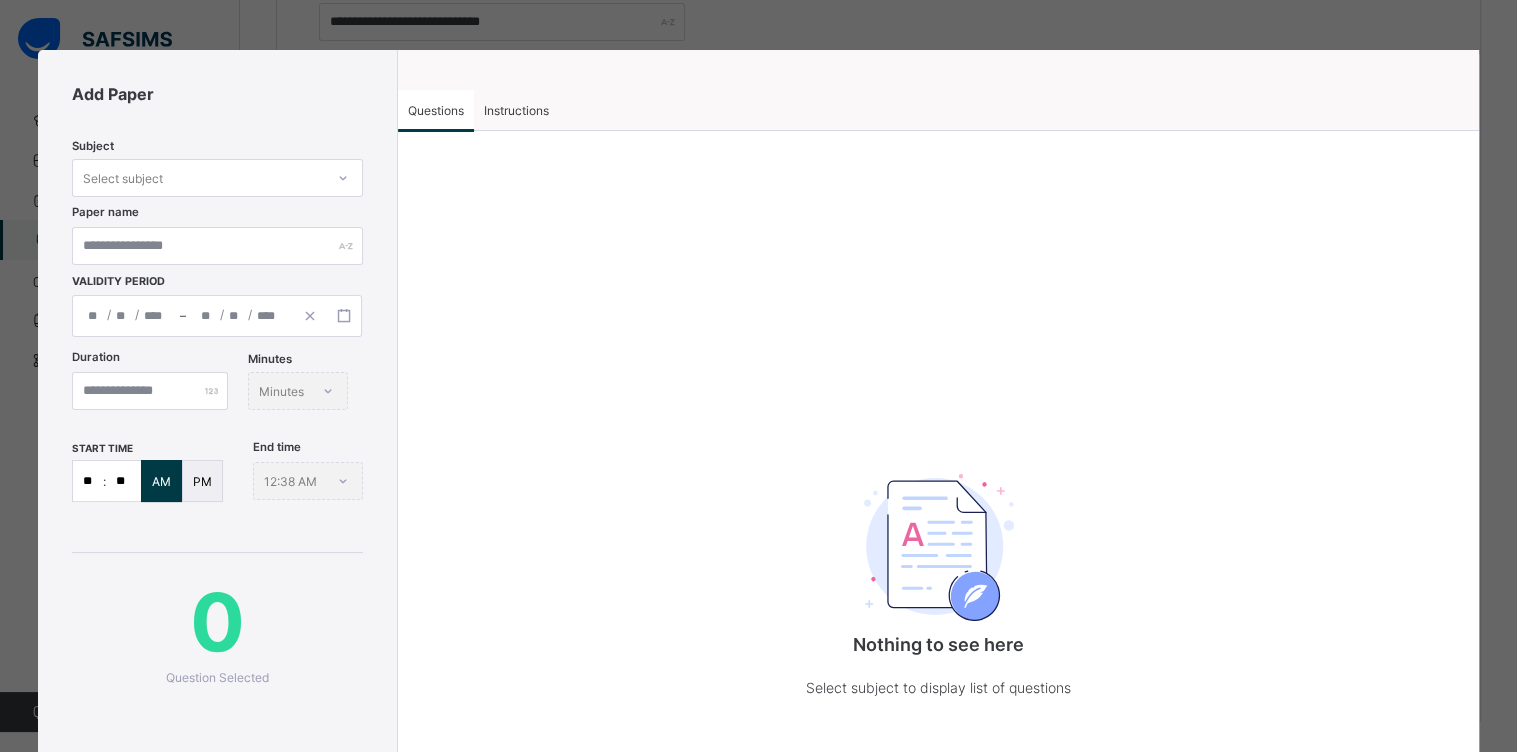 click on "Instructions" at bounding box center [516, 110] 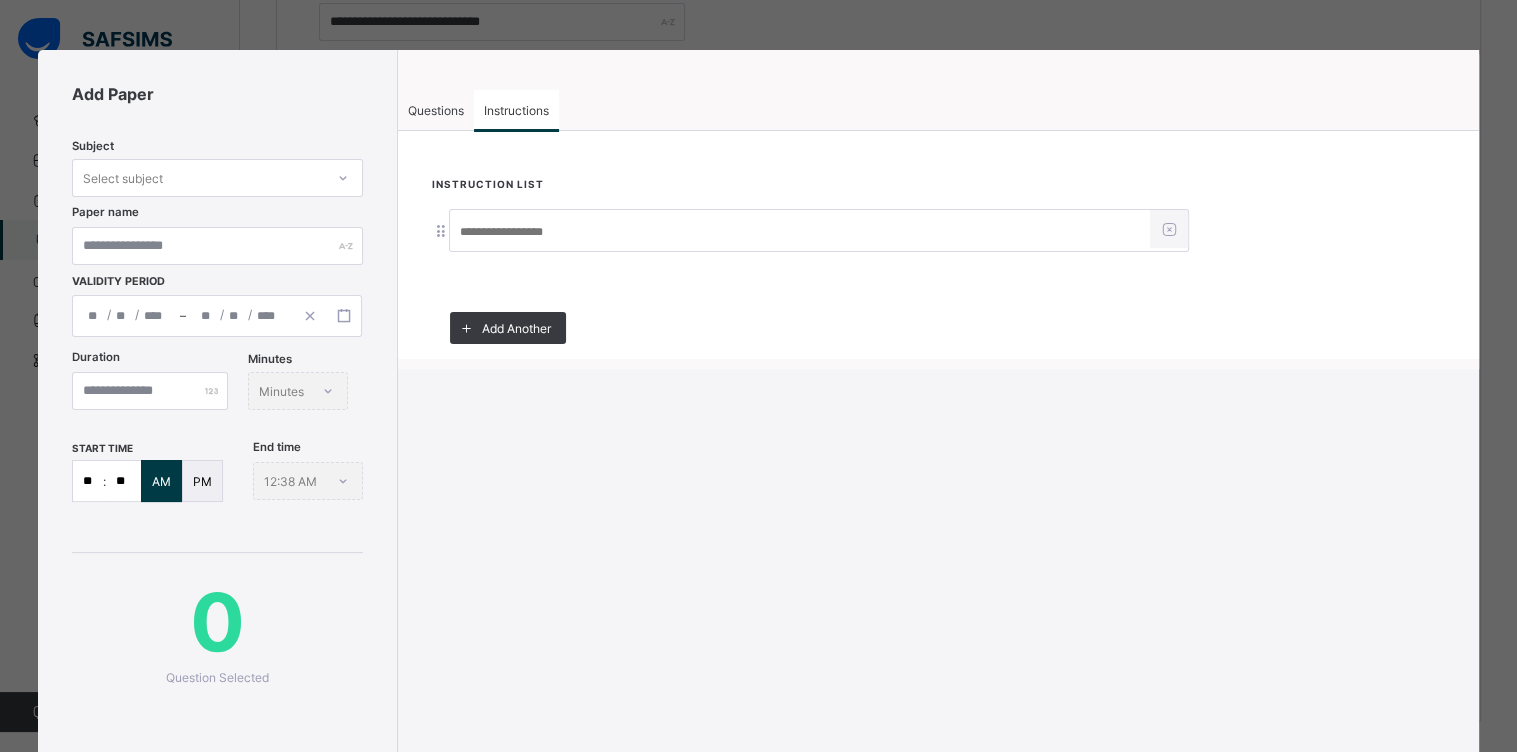 click at bounding box center [800, 232] 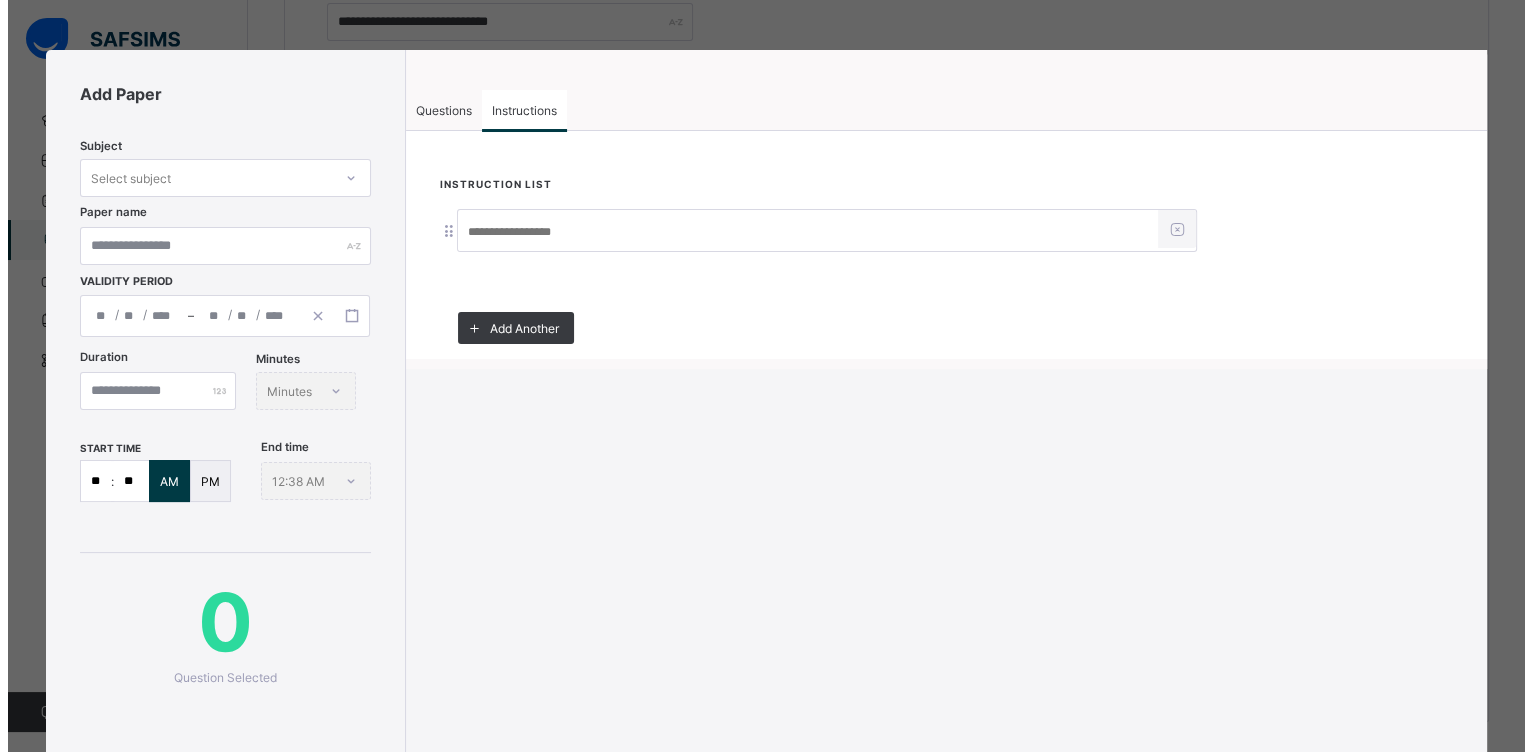 scroll, scrollTop: 0, scrollLeft: 0, axis: both 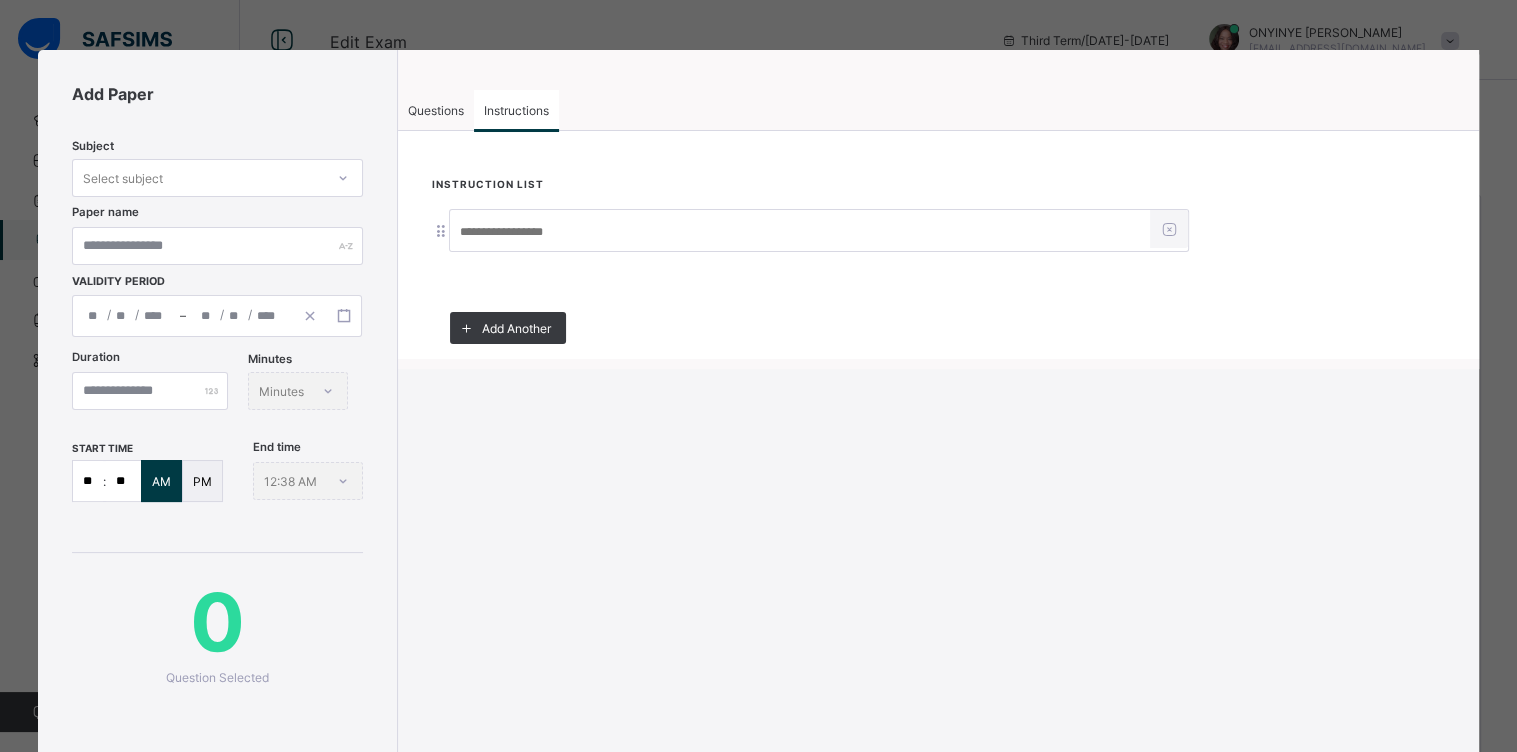 click at bounding box center [800, 232] 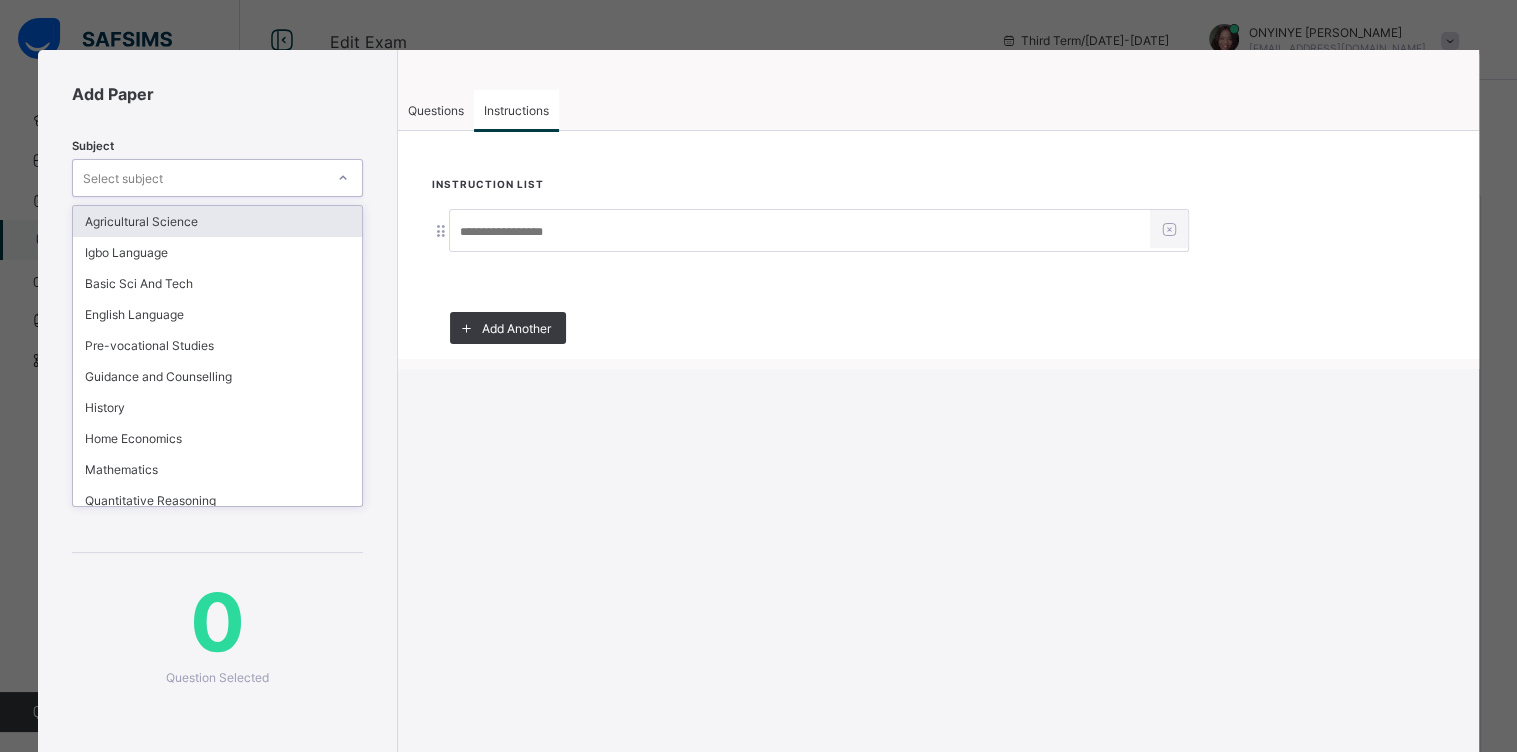 click on "Select subject" at bounding box center [198, 178] 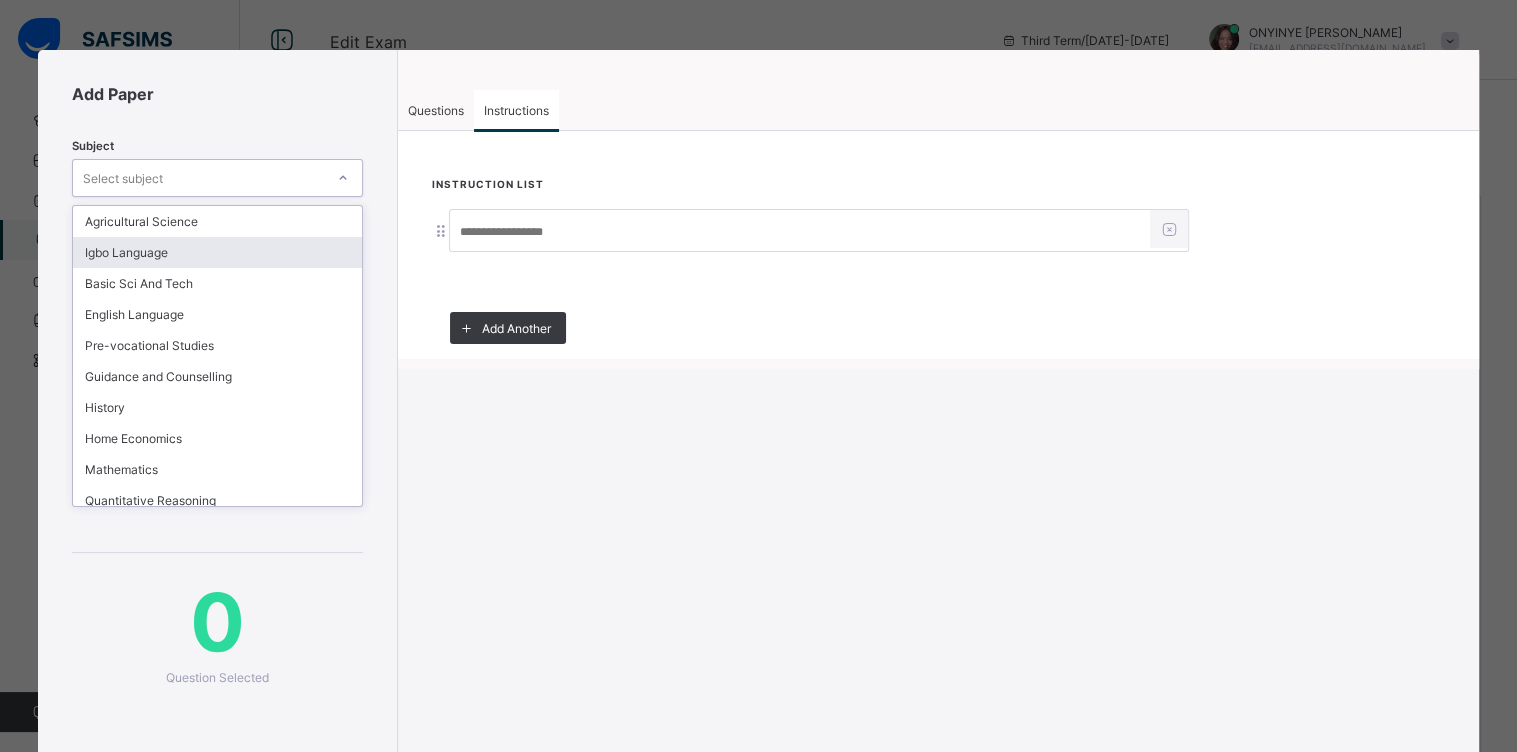 click on "Igbo Language" at bounding box center [217, 252] 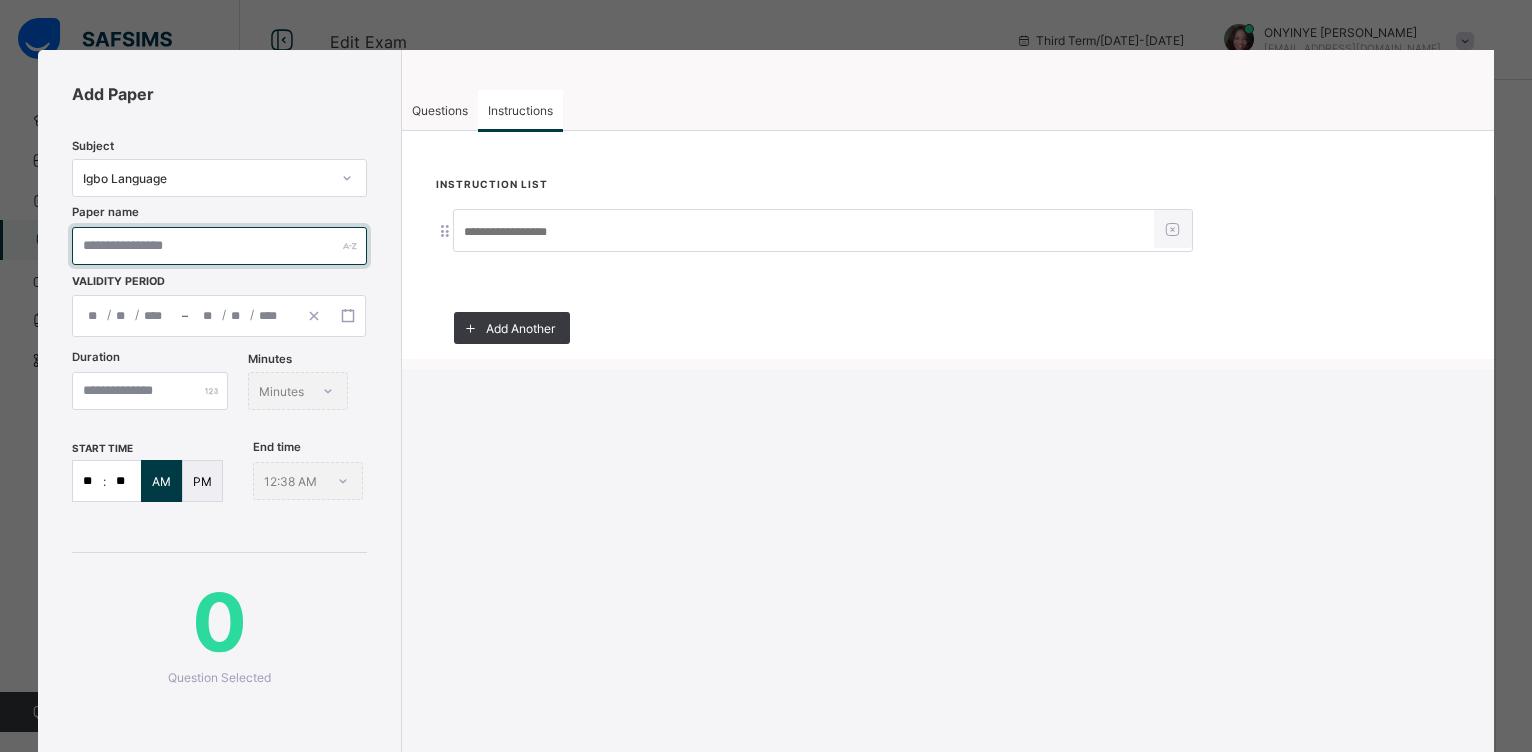click at bounding box center [219, 246] 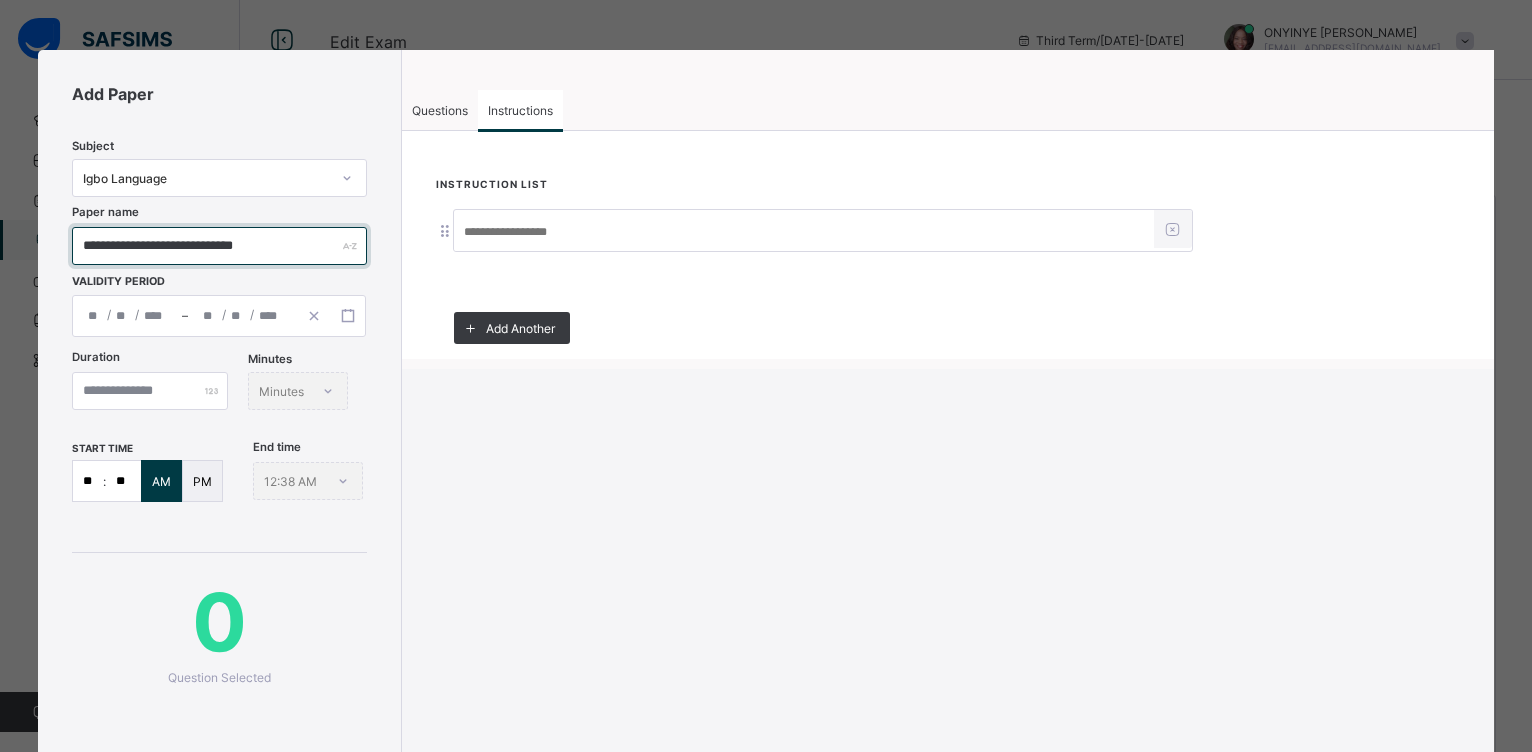 type on "**********" 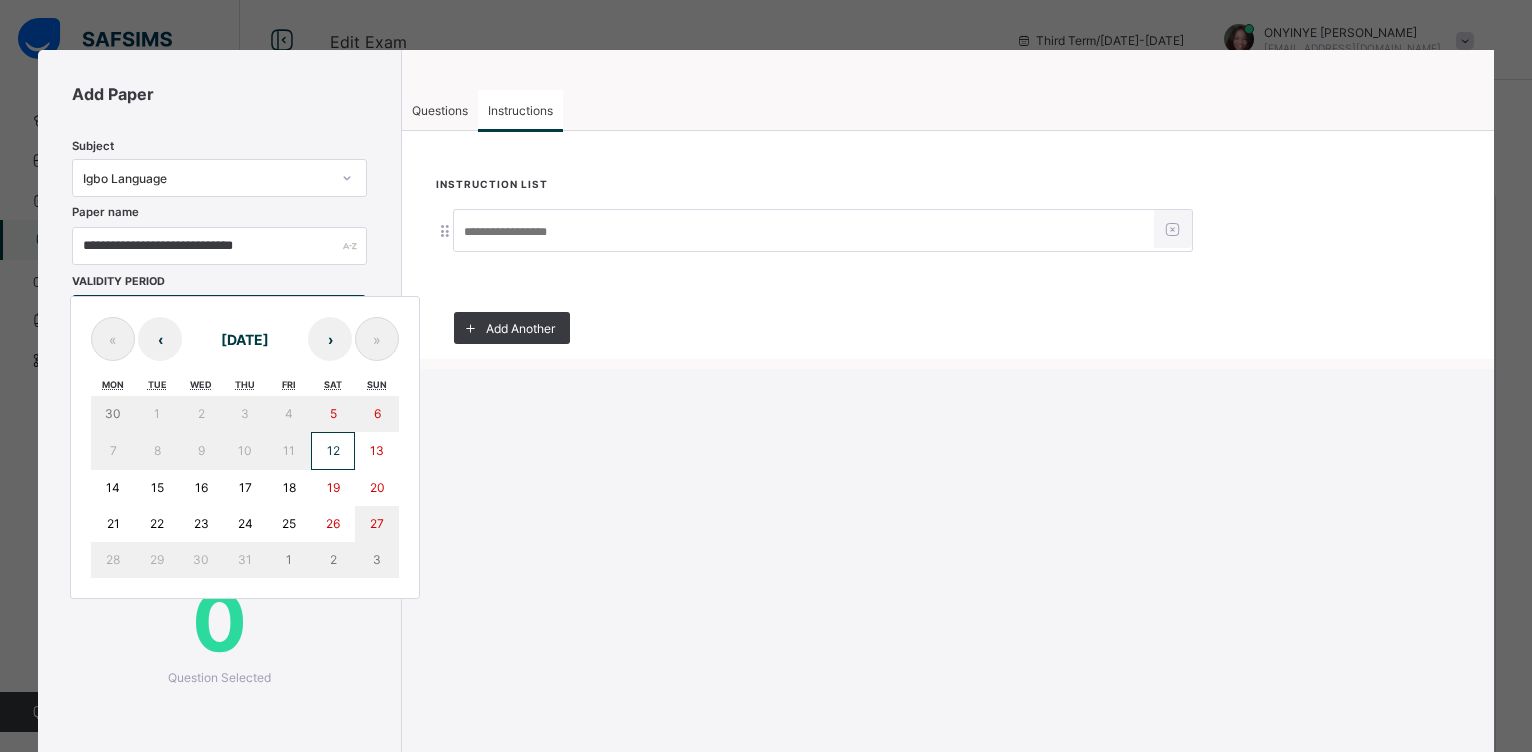 click on "/ / – / / « ‹ [DATE] › » Mon Tue Wed Thu Fri Sat Sun 30 1 2 3 4 5 6 7 8 9 10 11 12 13 14 15 16 17 18 19 20 21 22 23 24 25 26 27 28 29 30 31 1 2 3" at bounding box center [219, 316] 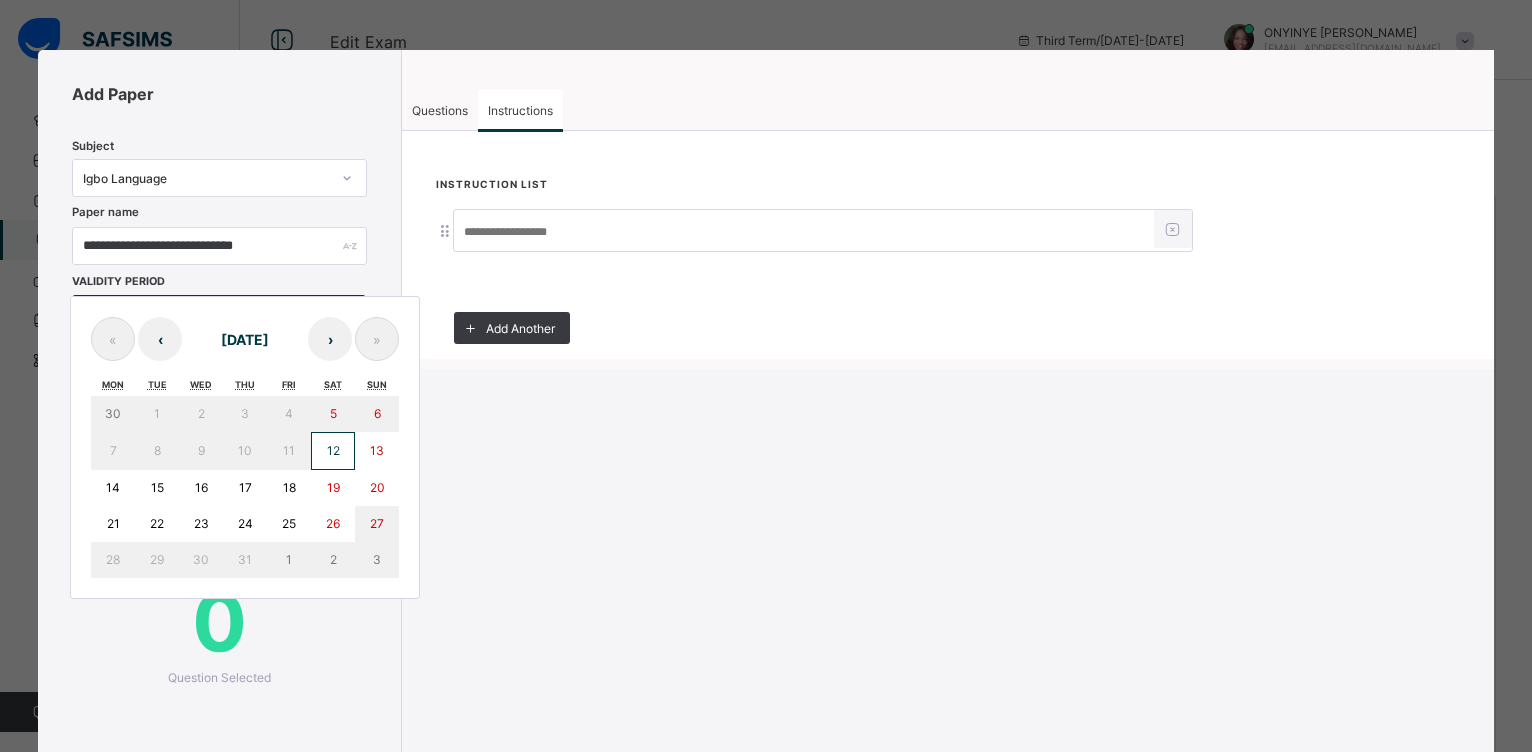 click on "12" at bounding box center [333, 451] 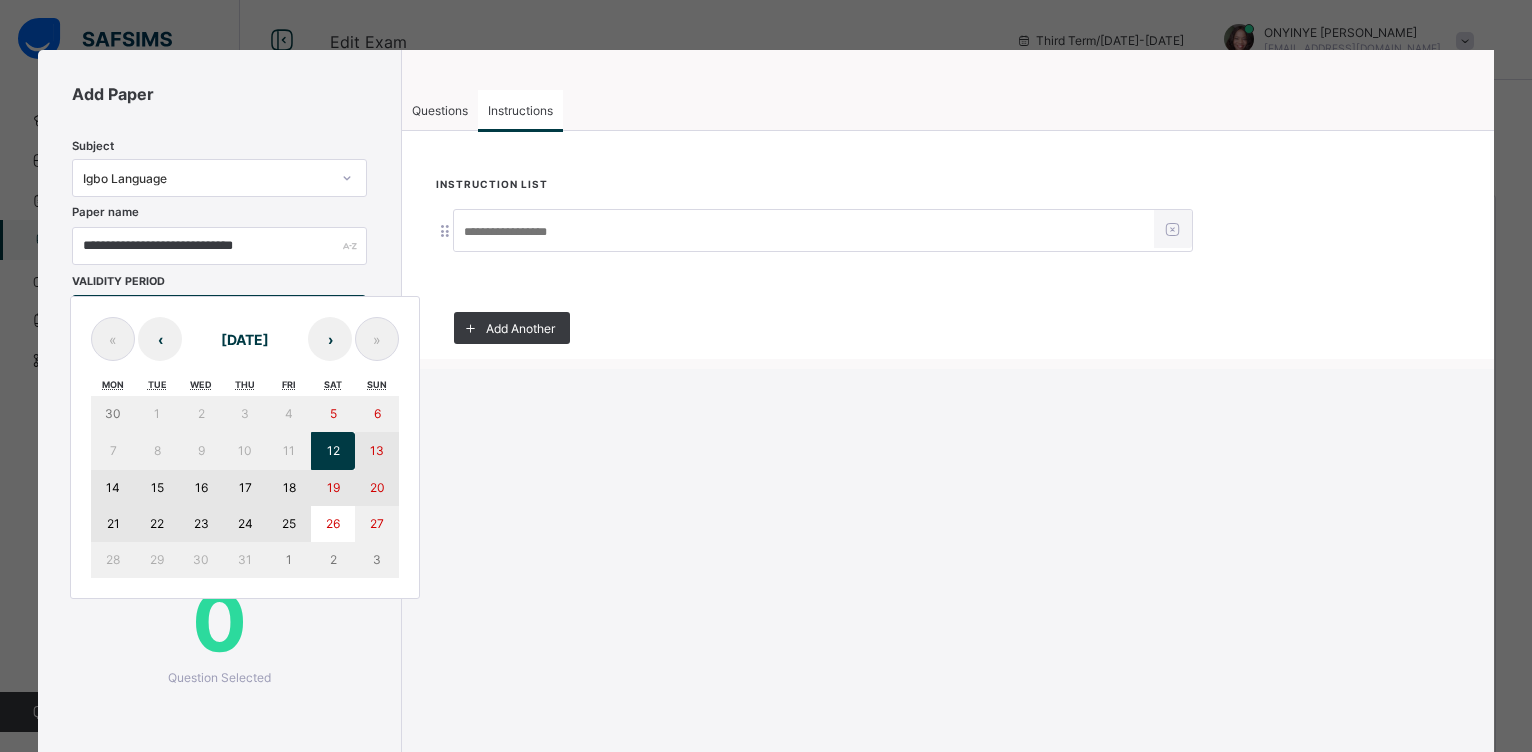 drag, startPoint x: 351, startPoint y: 440, endPoint x: 288, endPoint y: 517, distance: 99.48869 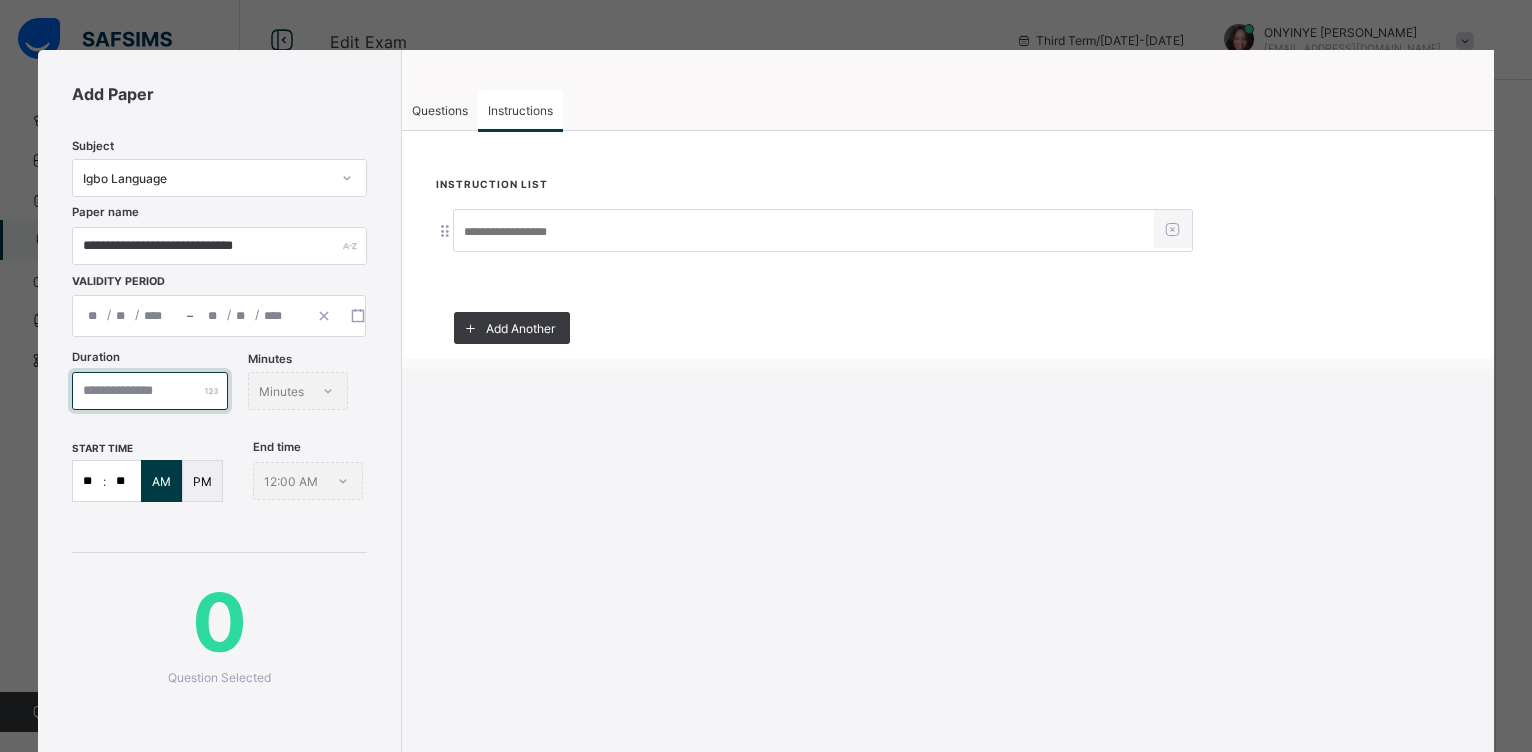 click at bounding box center (150, 391) 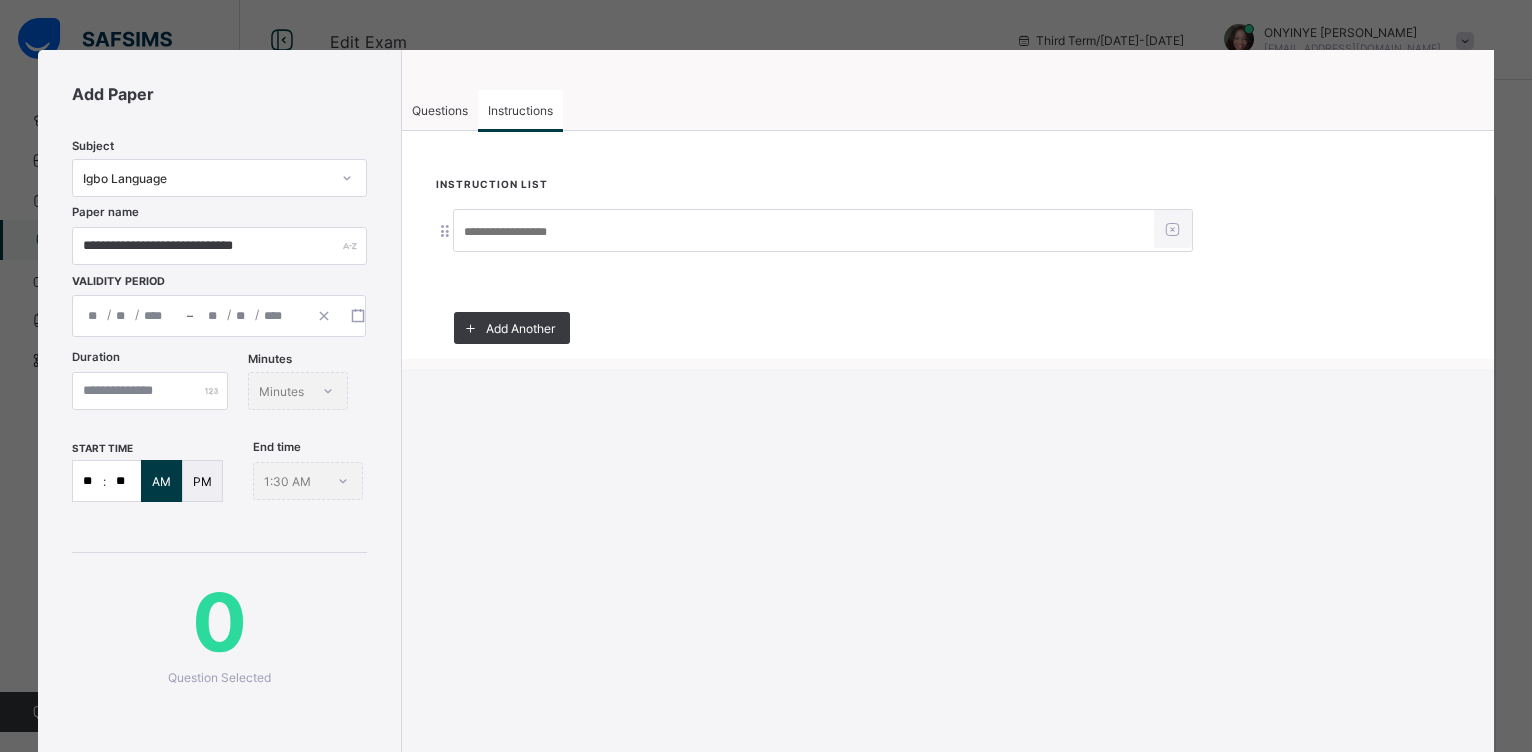 click on "Minutes Minutes" at bounding box center (298, 391) 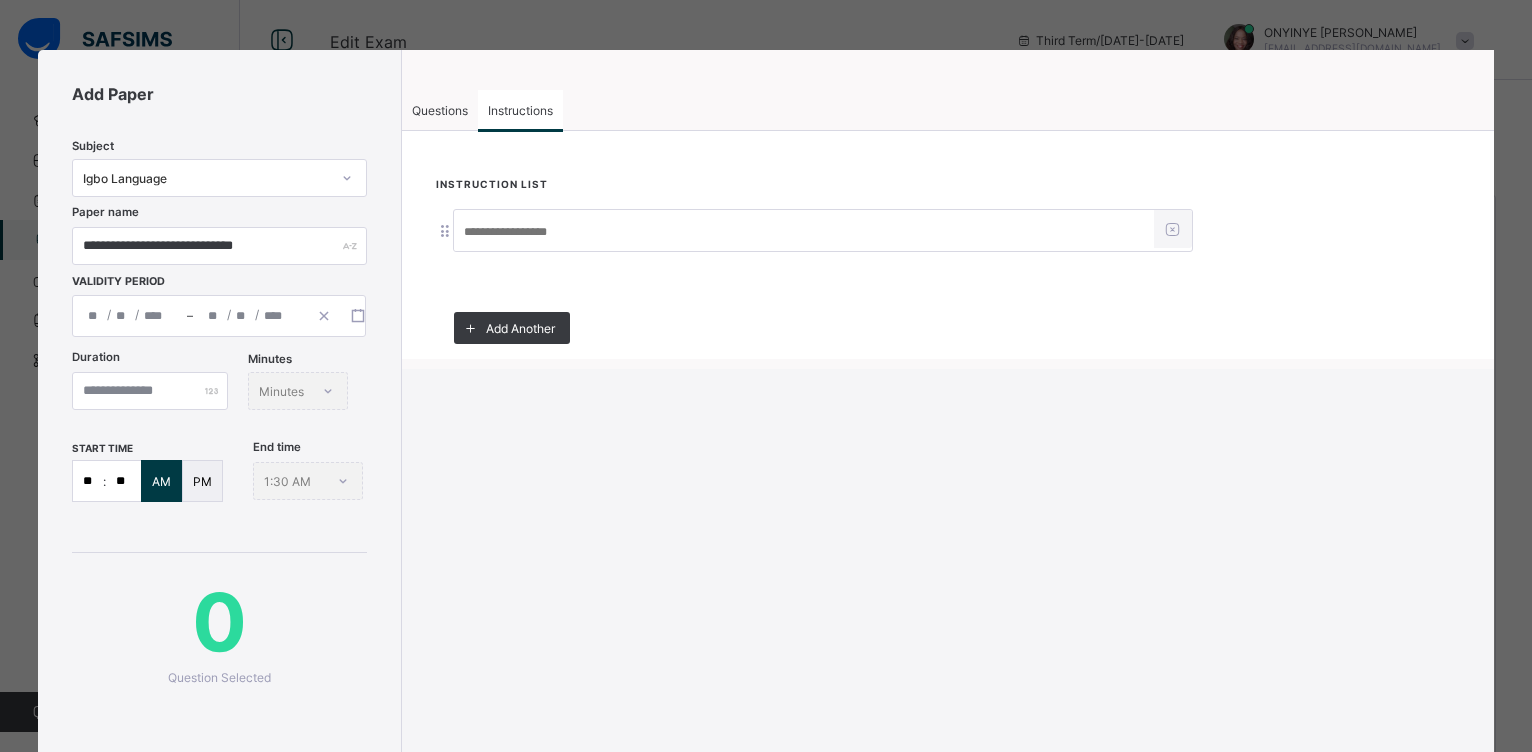 click on "**" at bounding box center [88, 481] 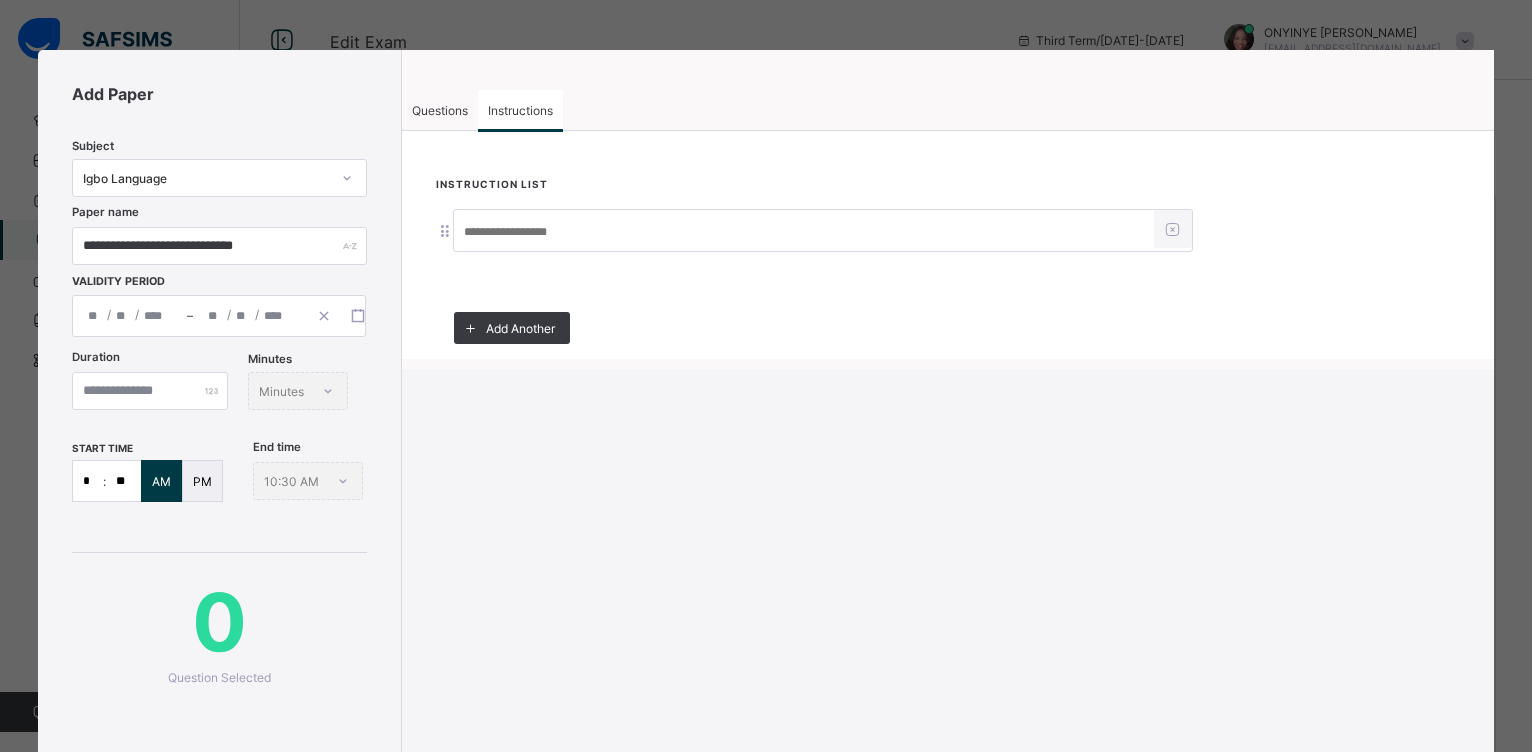 type on "*" 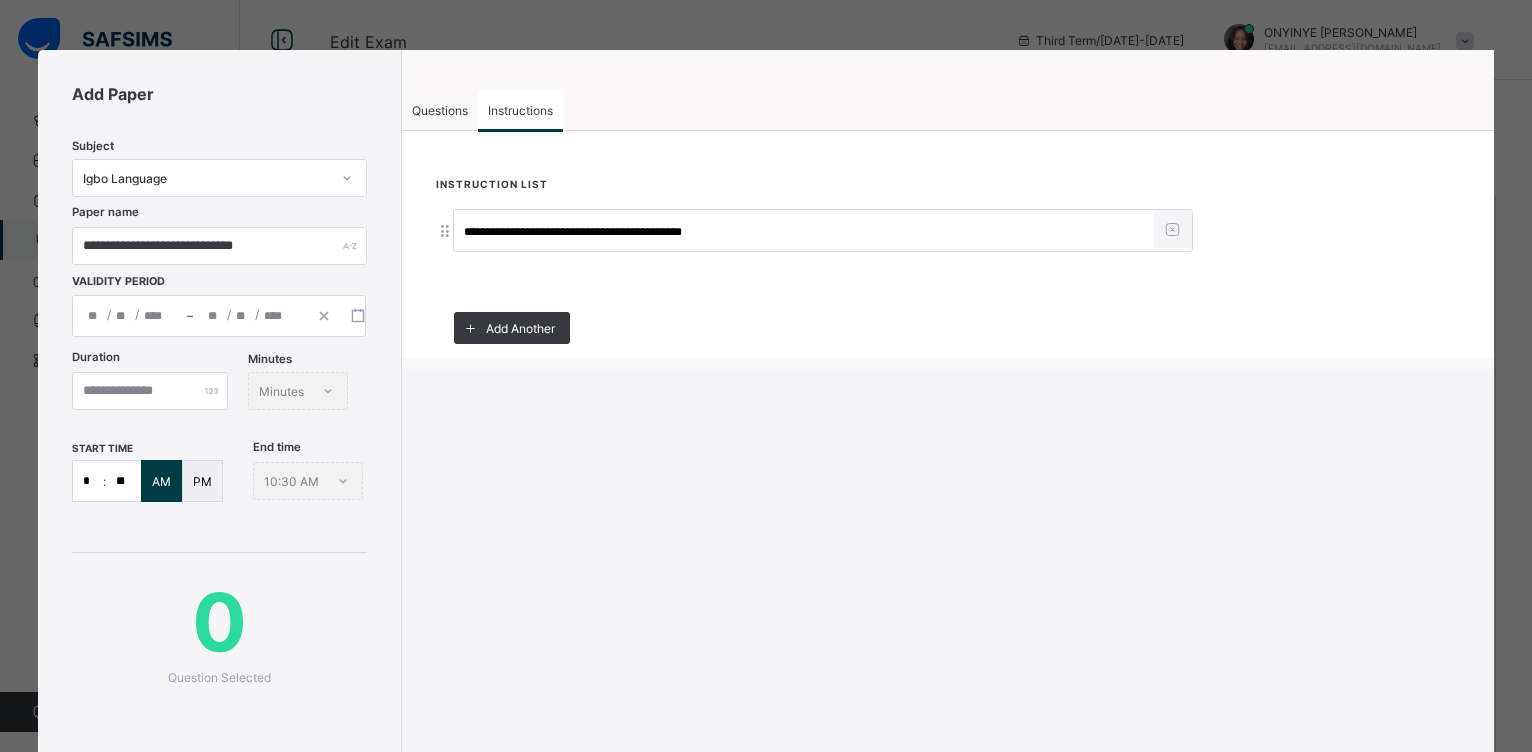 type on "**********" 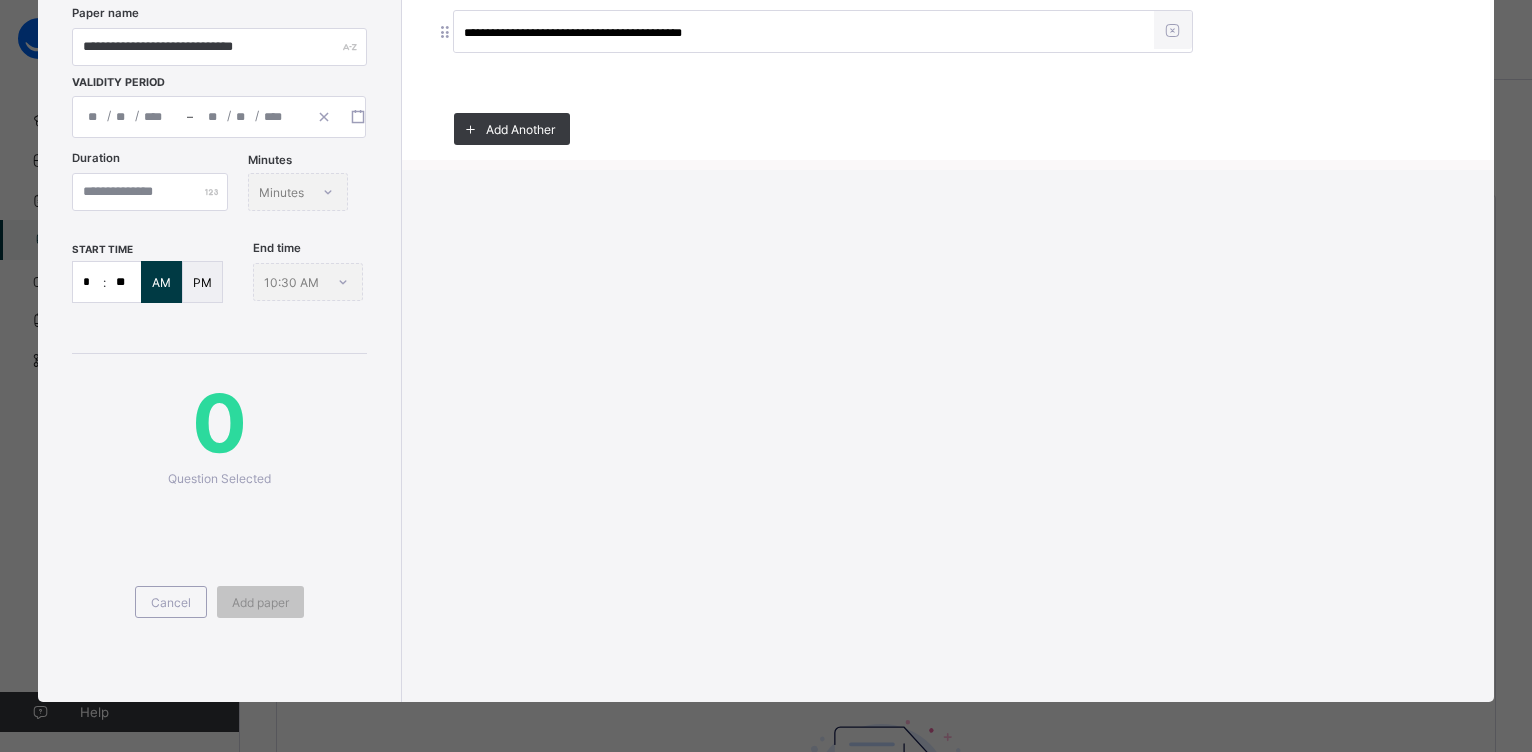scroll, scrollTop: 286, scrollLeft: 0, axis: vertical 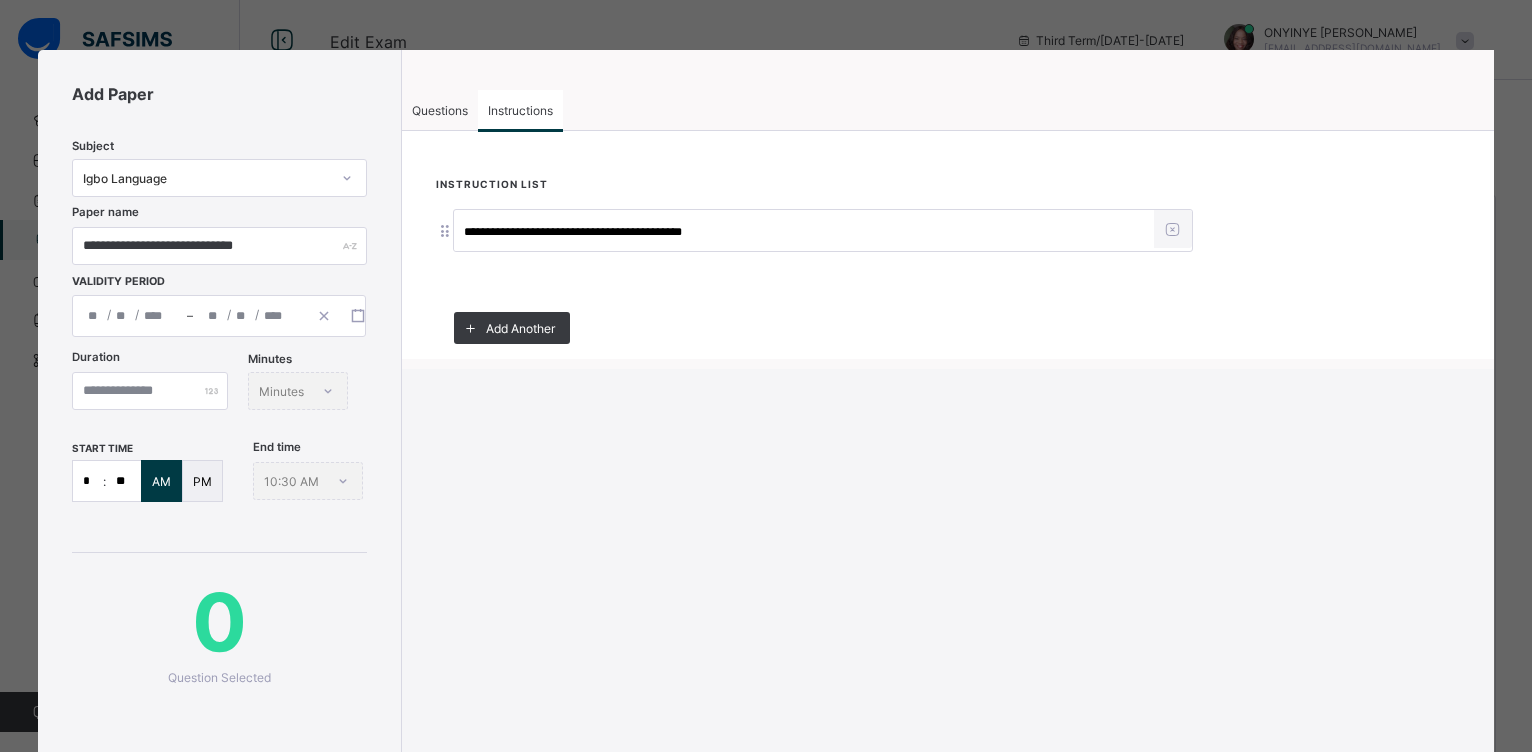 click on "Questions" at bounding box center [440, 110] 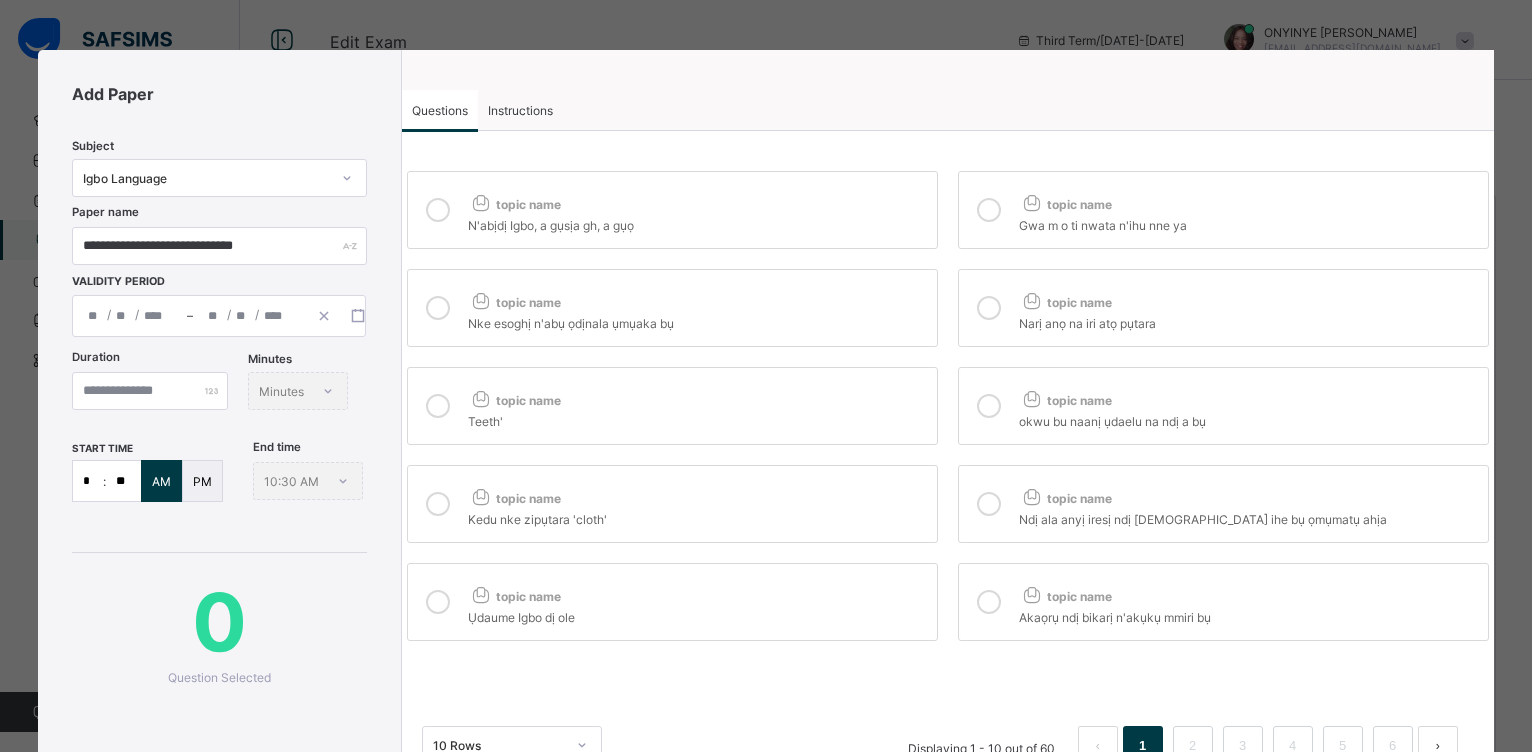 click at bounding box center [438, 210] 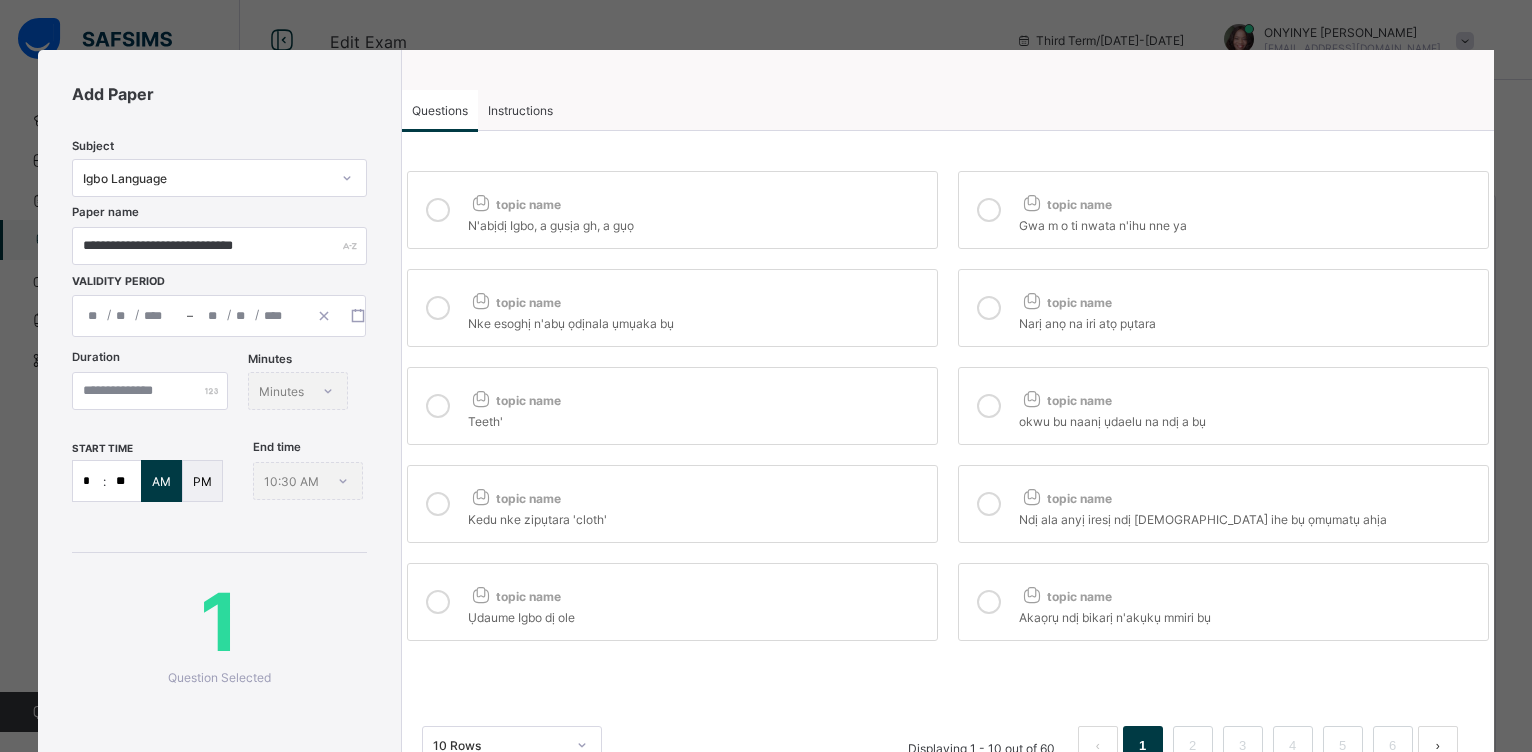 click at bounding box center [438, 308] 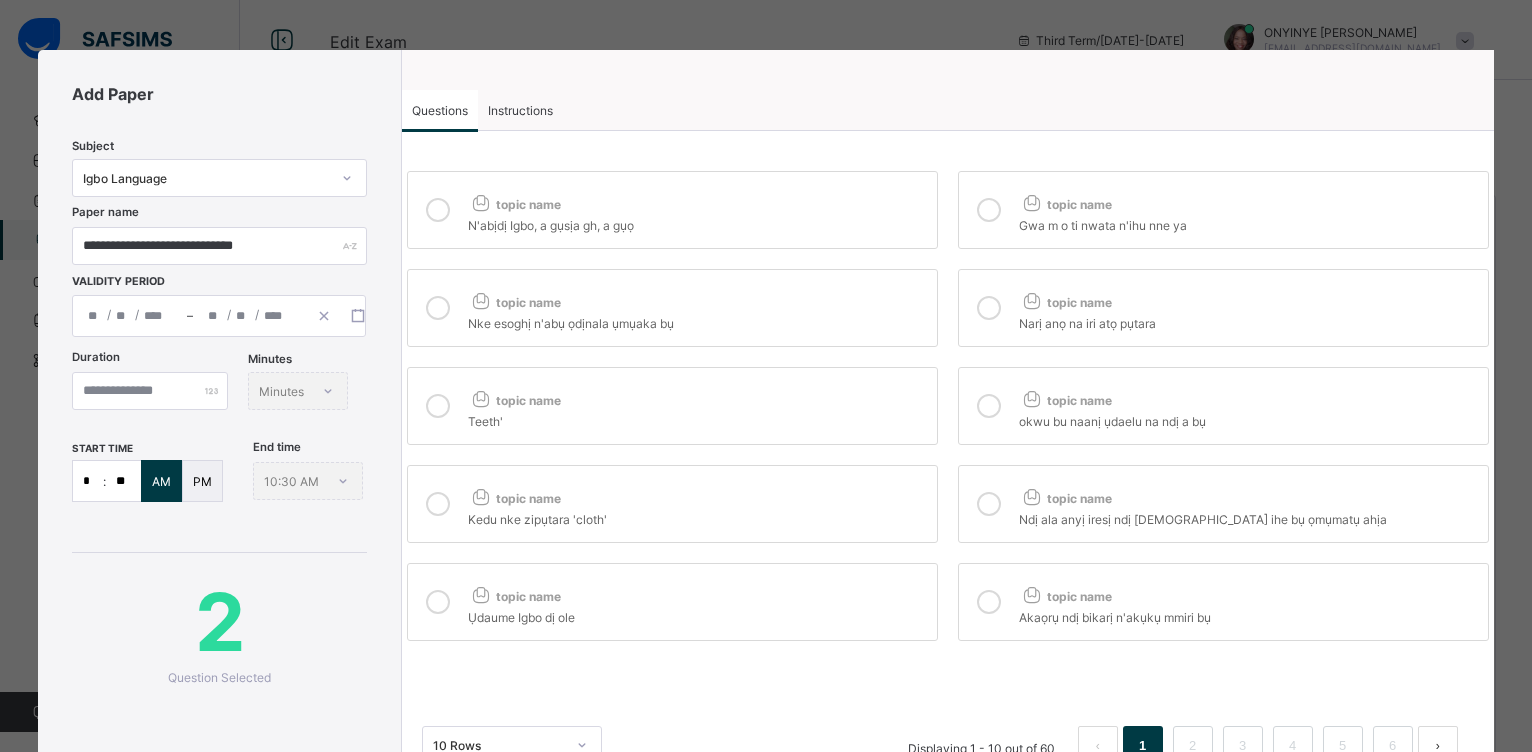 click at bounding box center (438, 406) 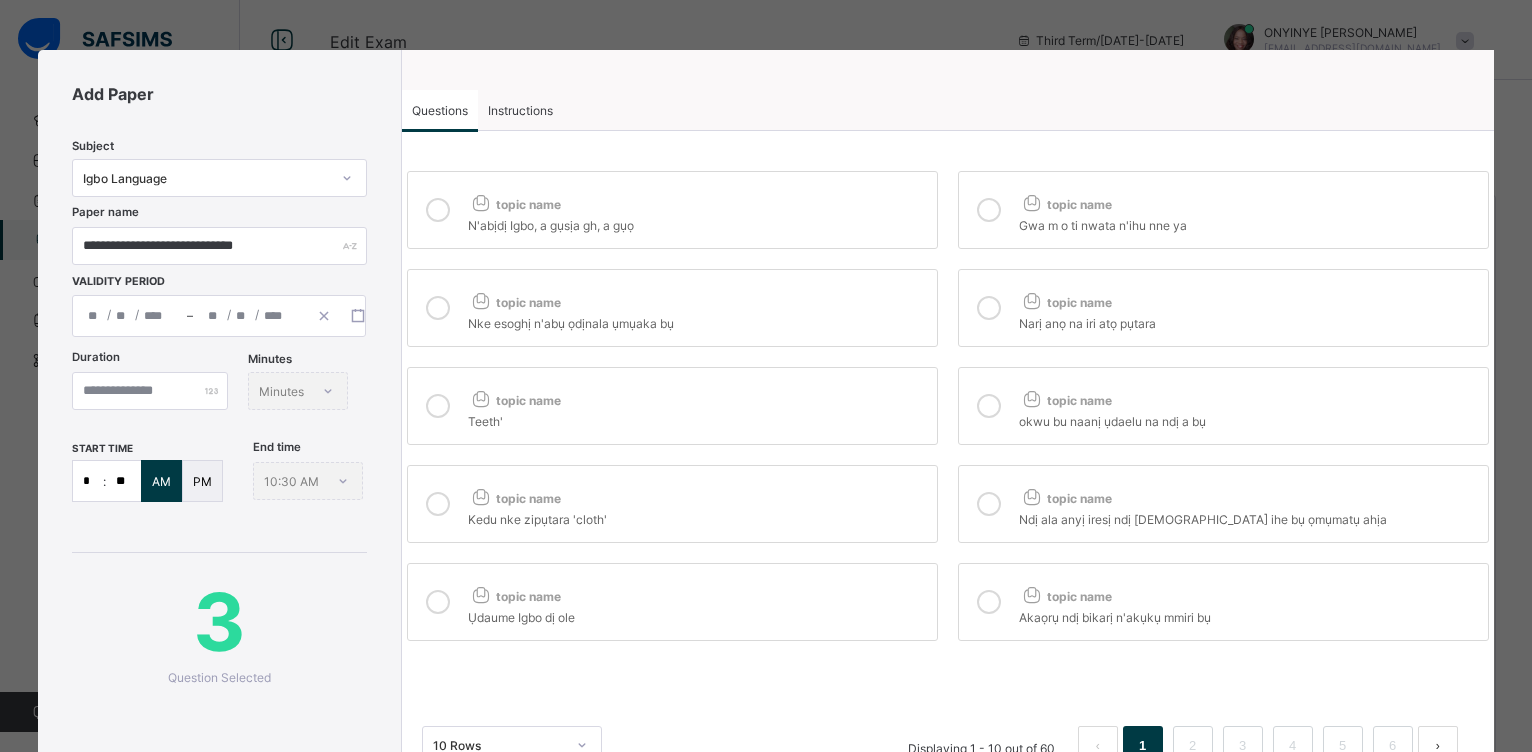 click at bounding box center [438, 504] 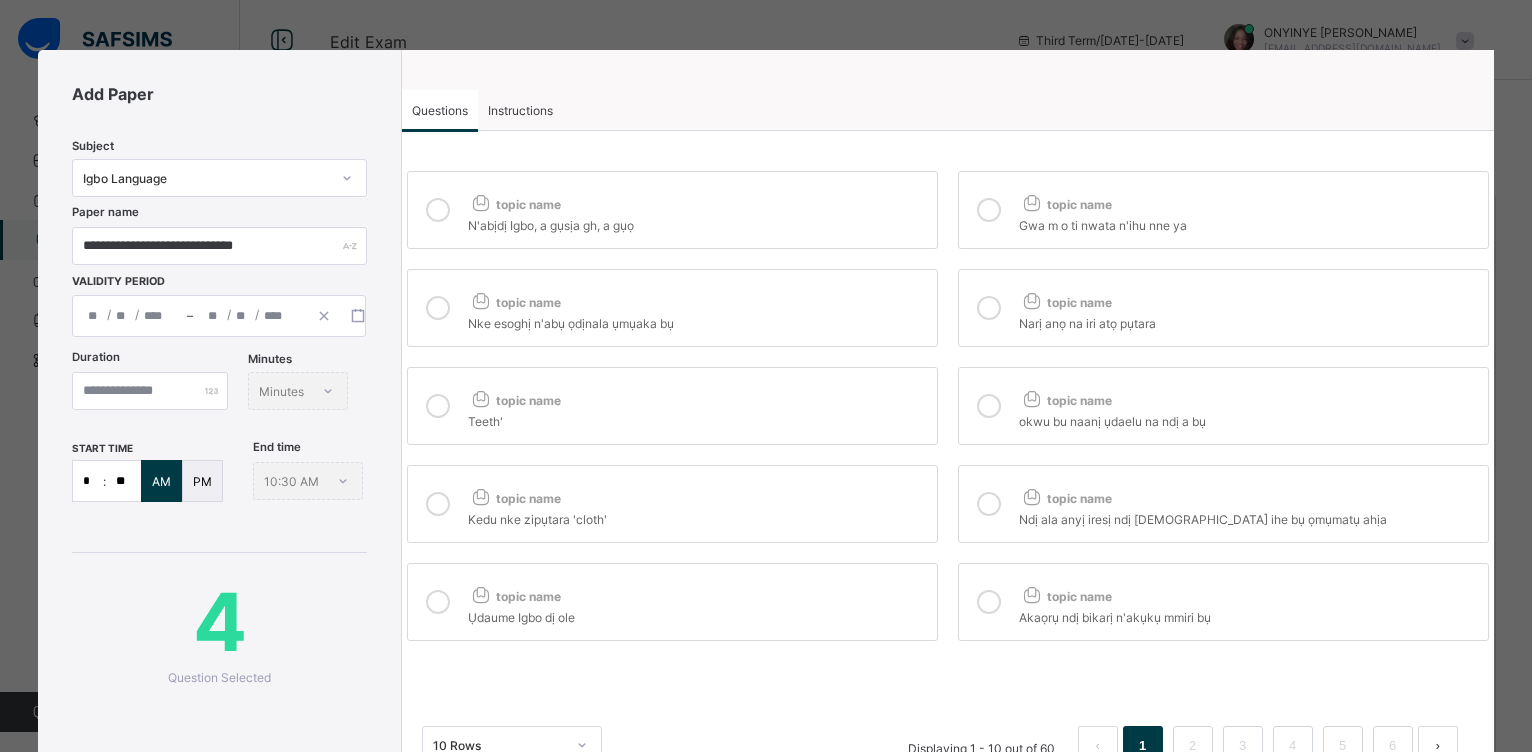 click at bounding box center [438, 602] 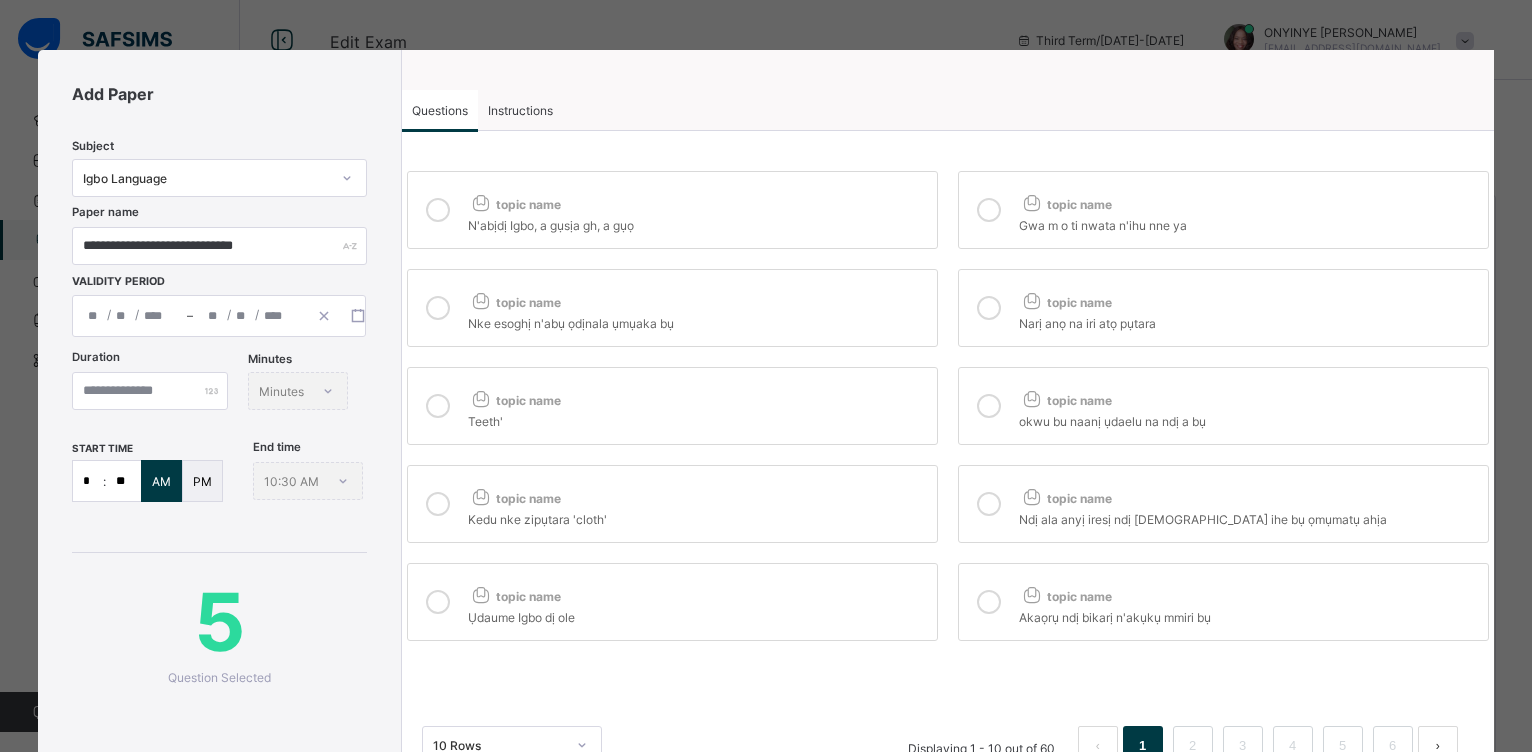 click at bounding box center [989, 210] 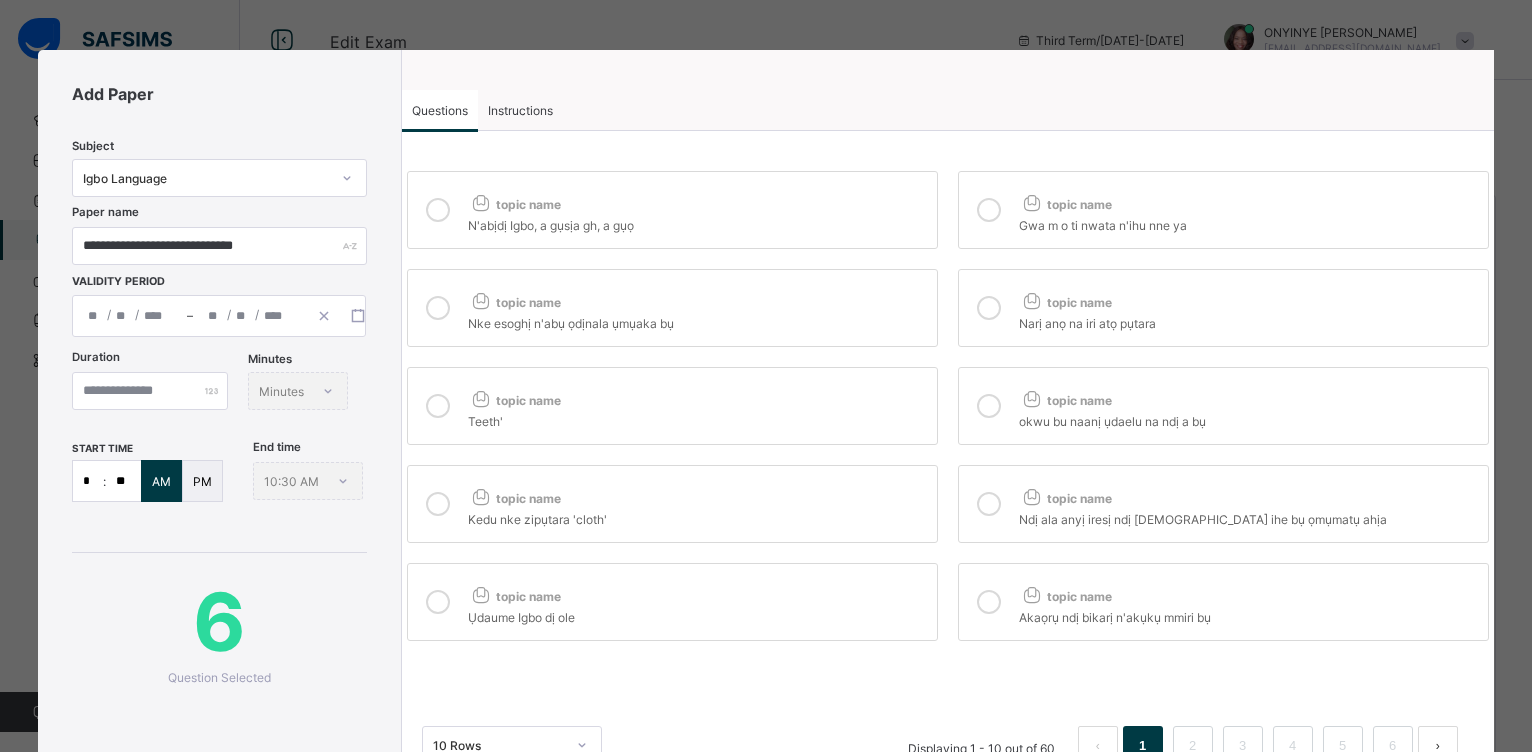 click at bounding box center [989, 308] 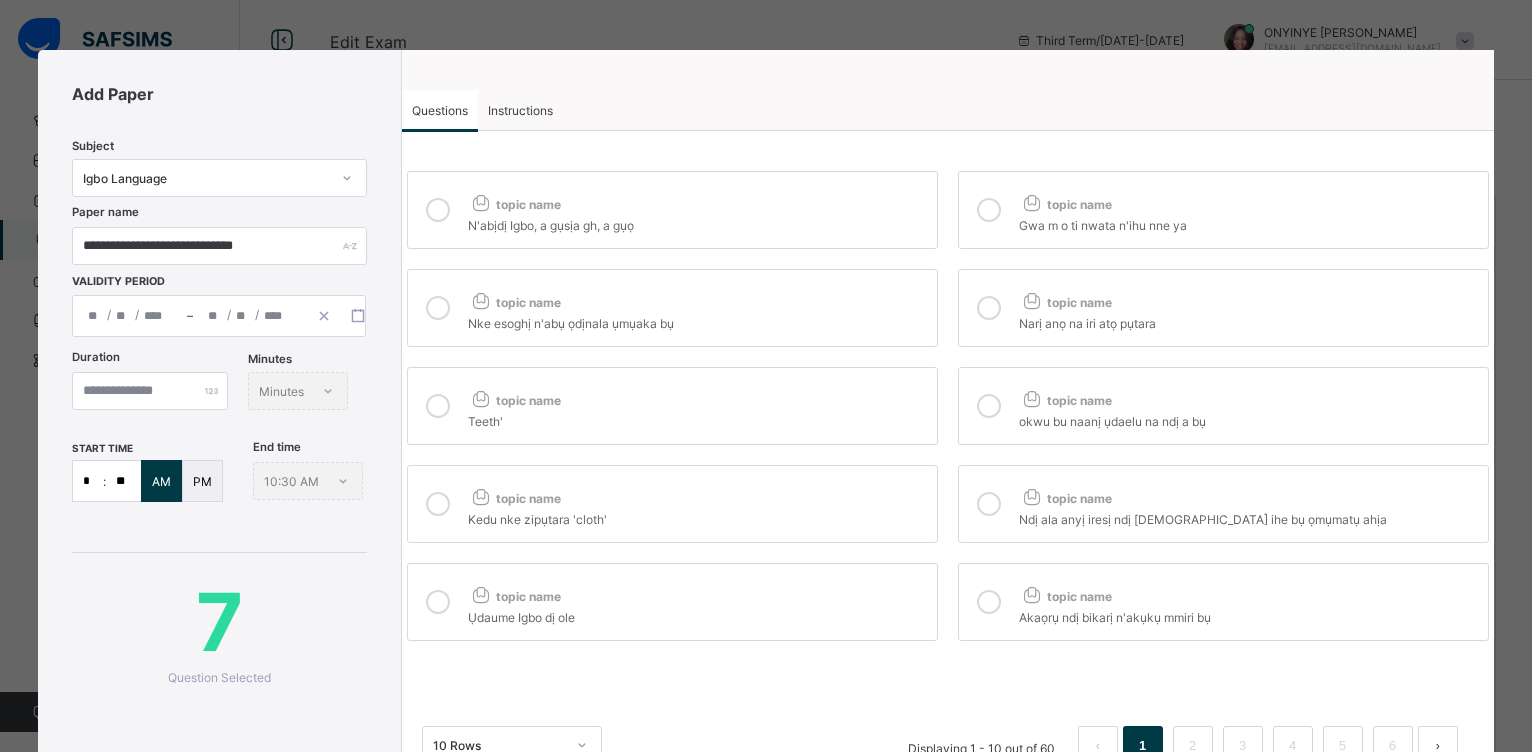 click at bounding box center [989, 406] 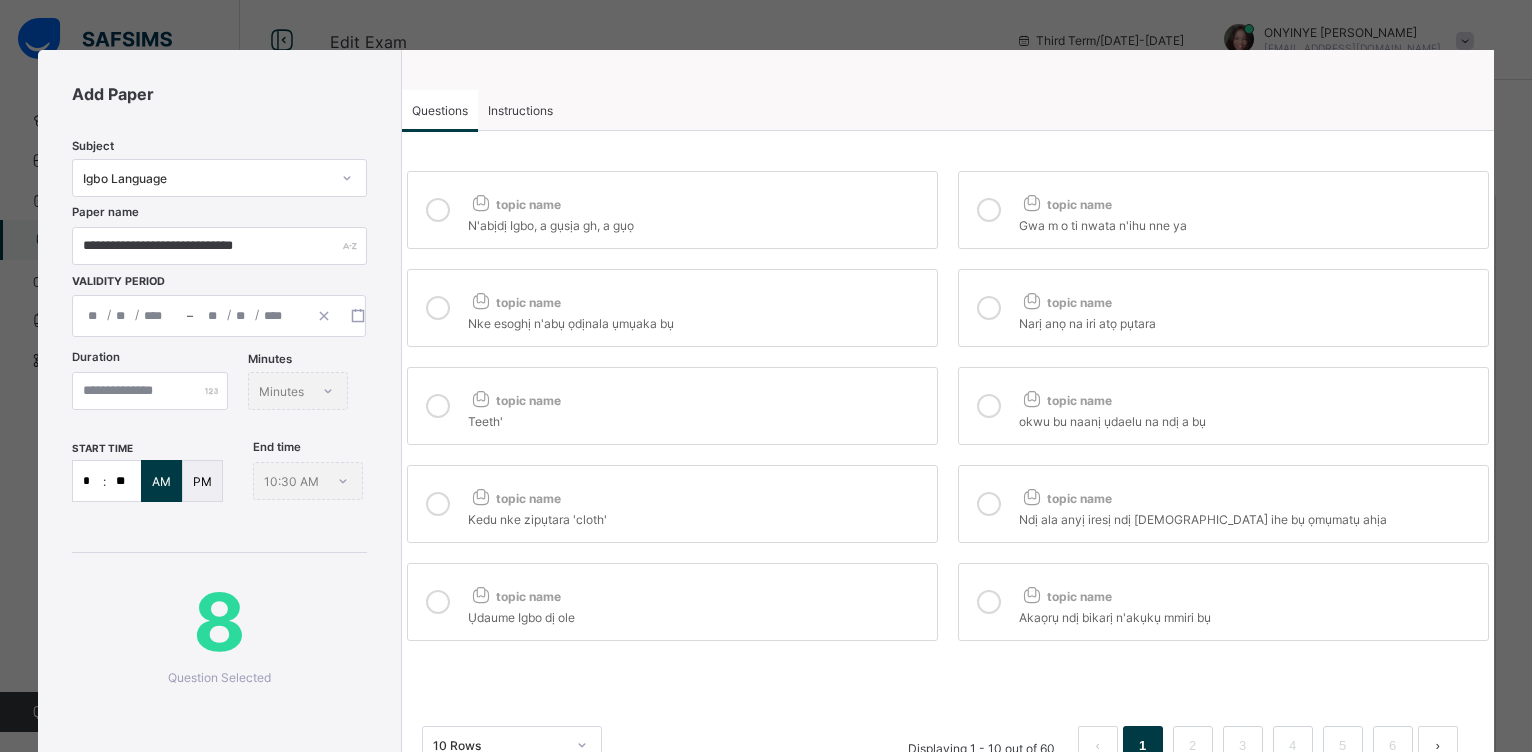 click at bounding box center (989, 504) 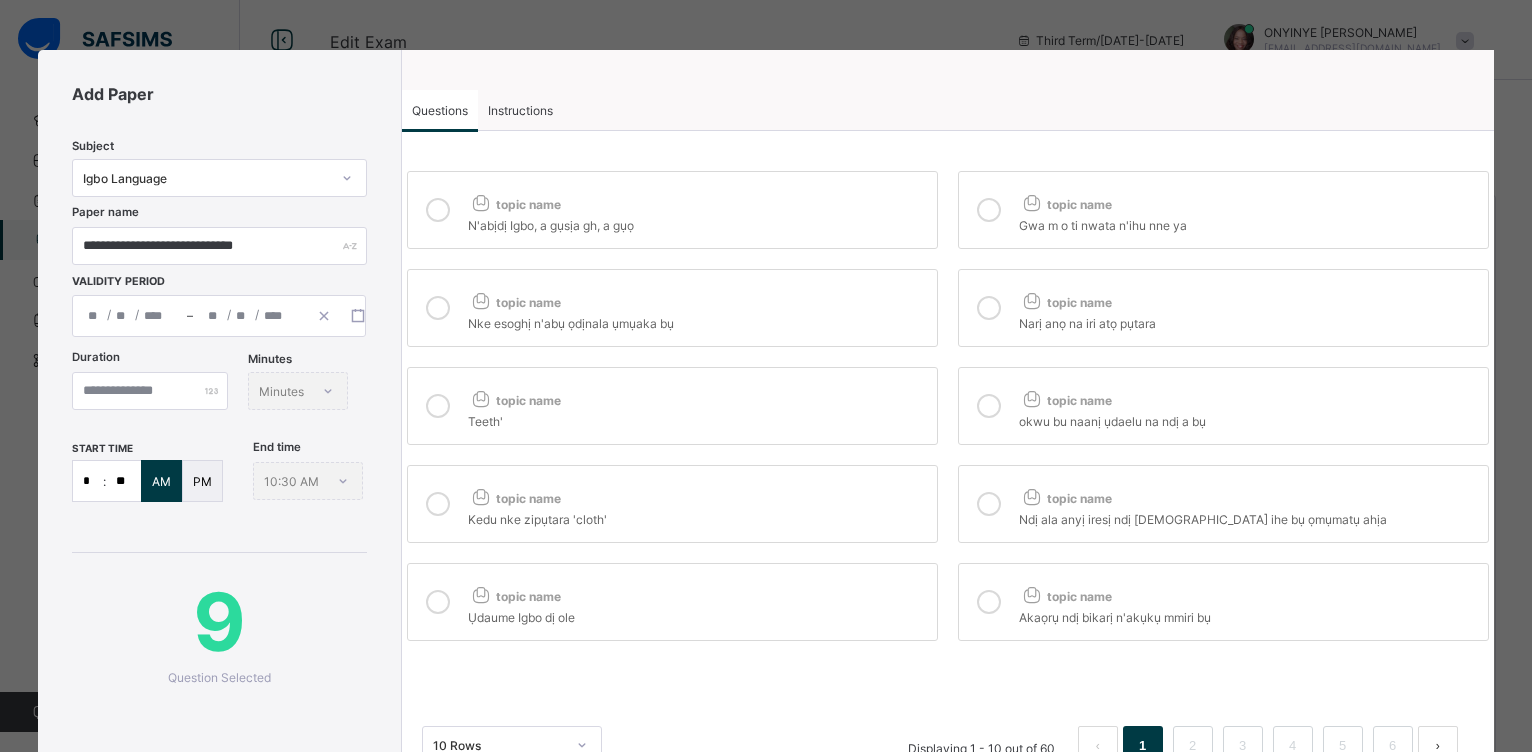 click at bounding box center (989, 602) 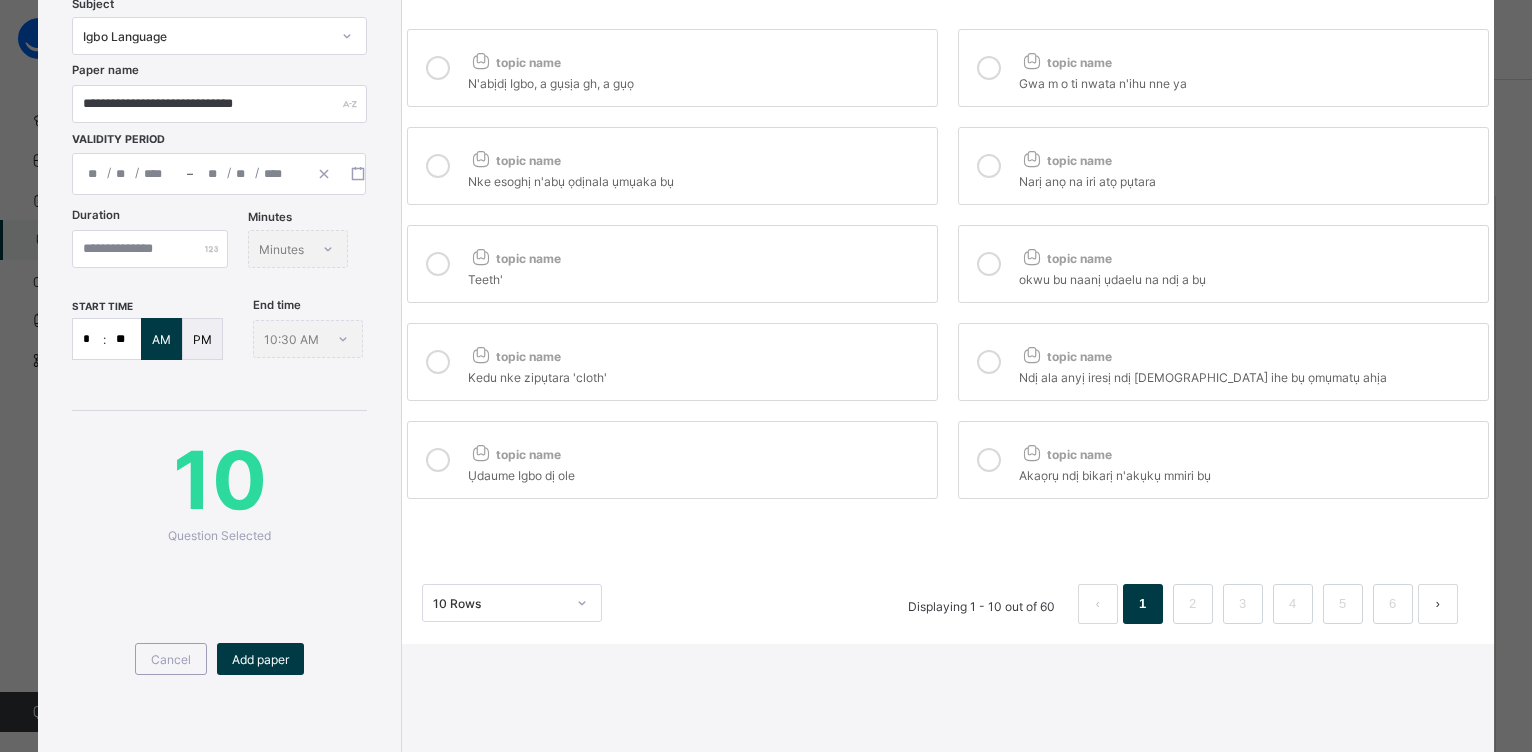 scroll, scrollTop: 160, scrollLeft: 0, axis: vertical 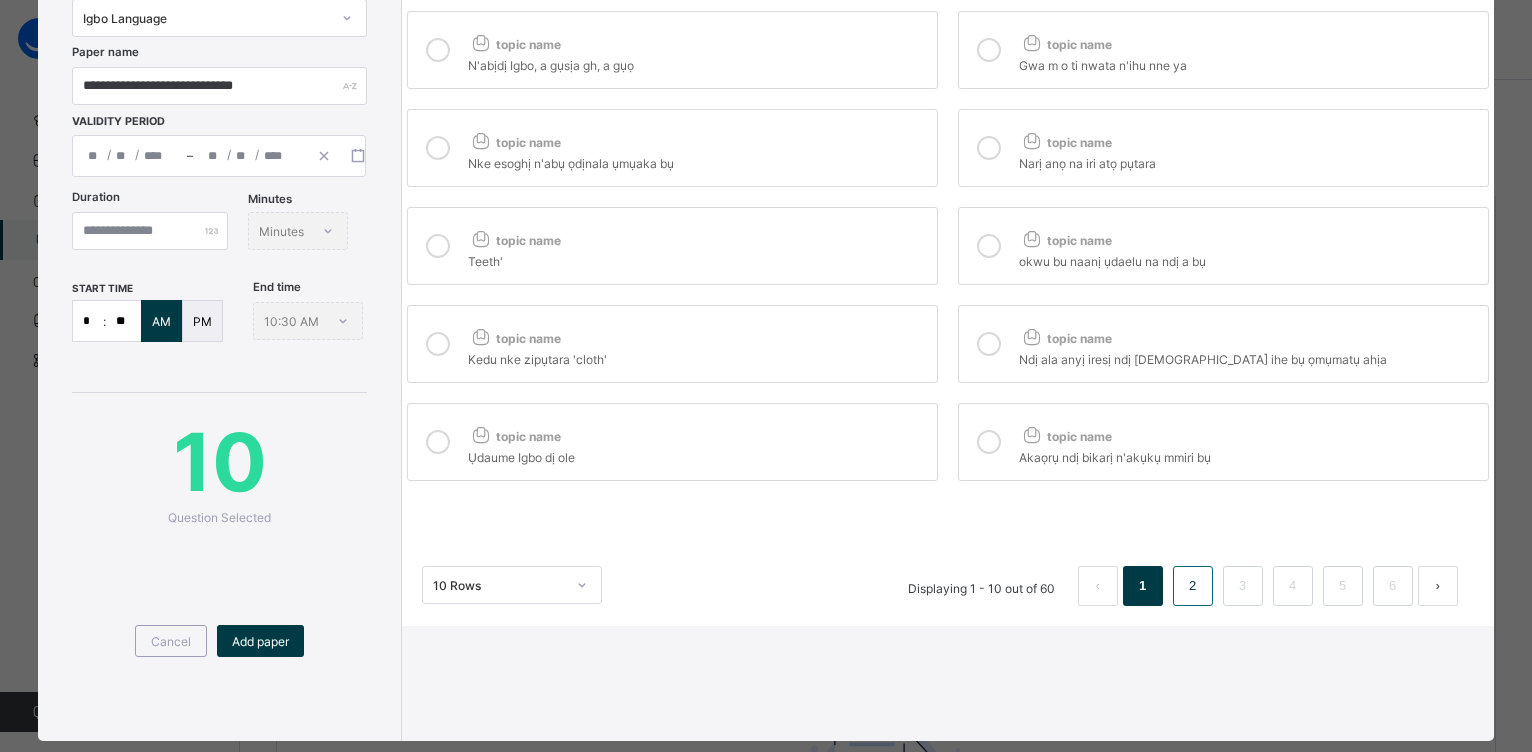 click on "2" at bounding box center [1192, 586] 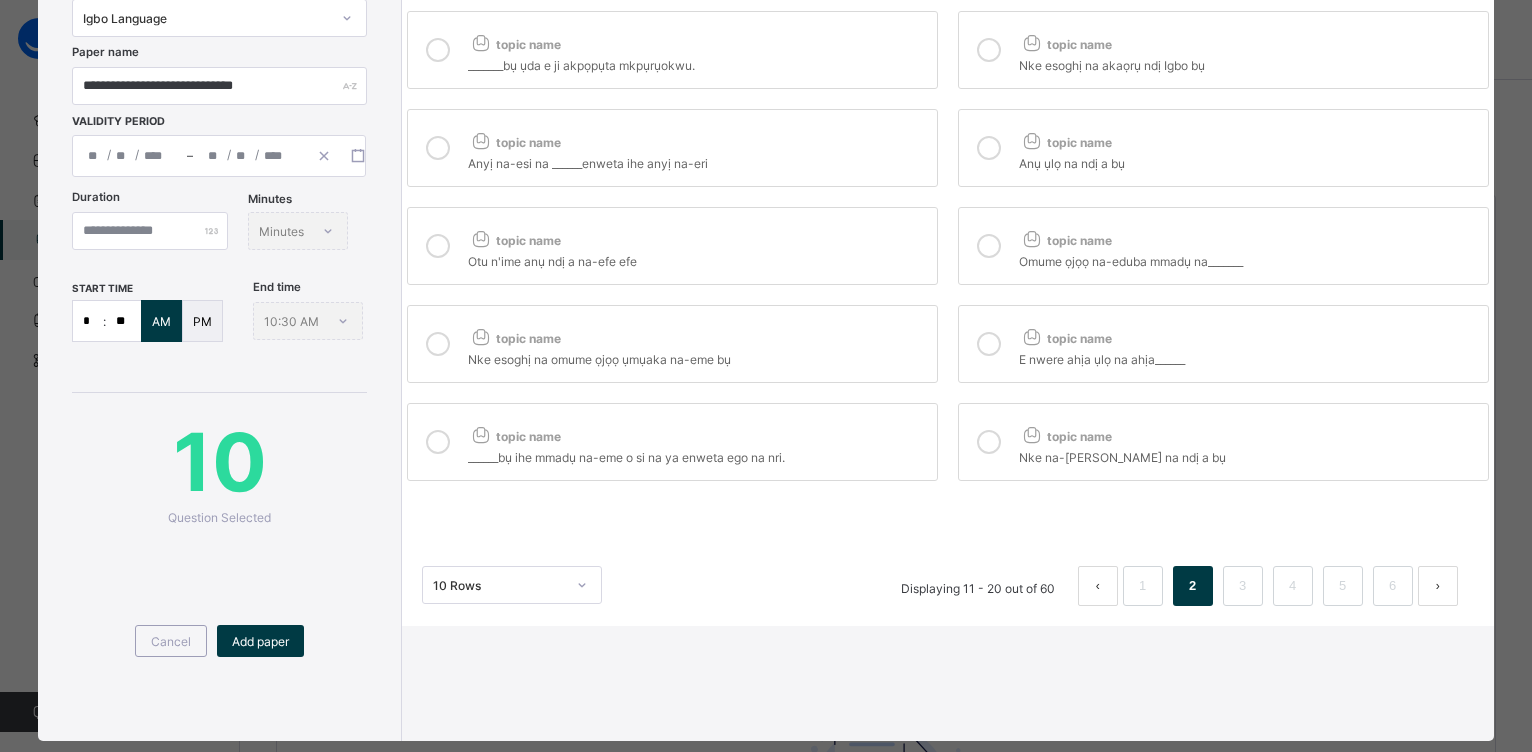 click at bounding box center [438, 50] 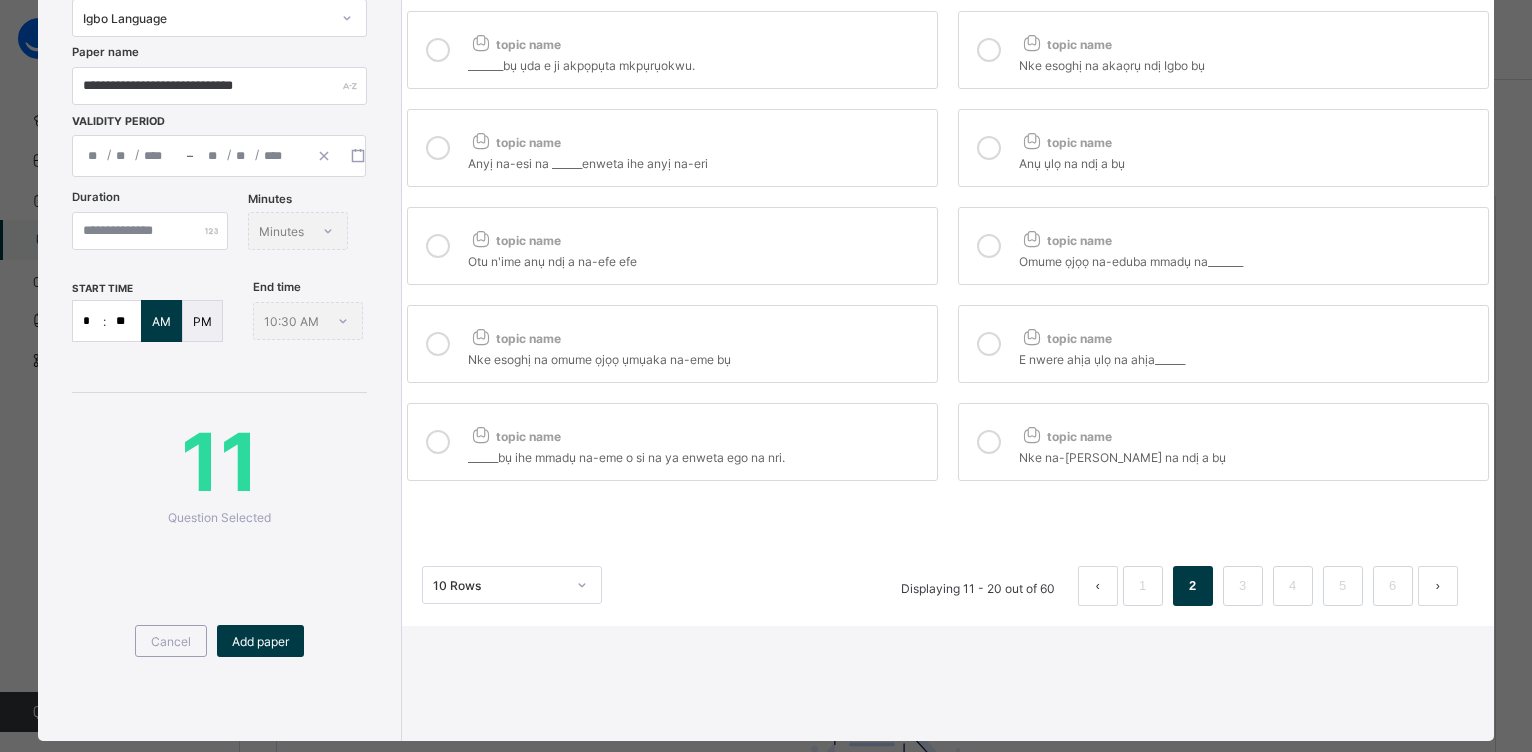 click at bounding box center [438, 148] 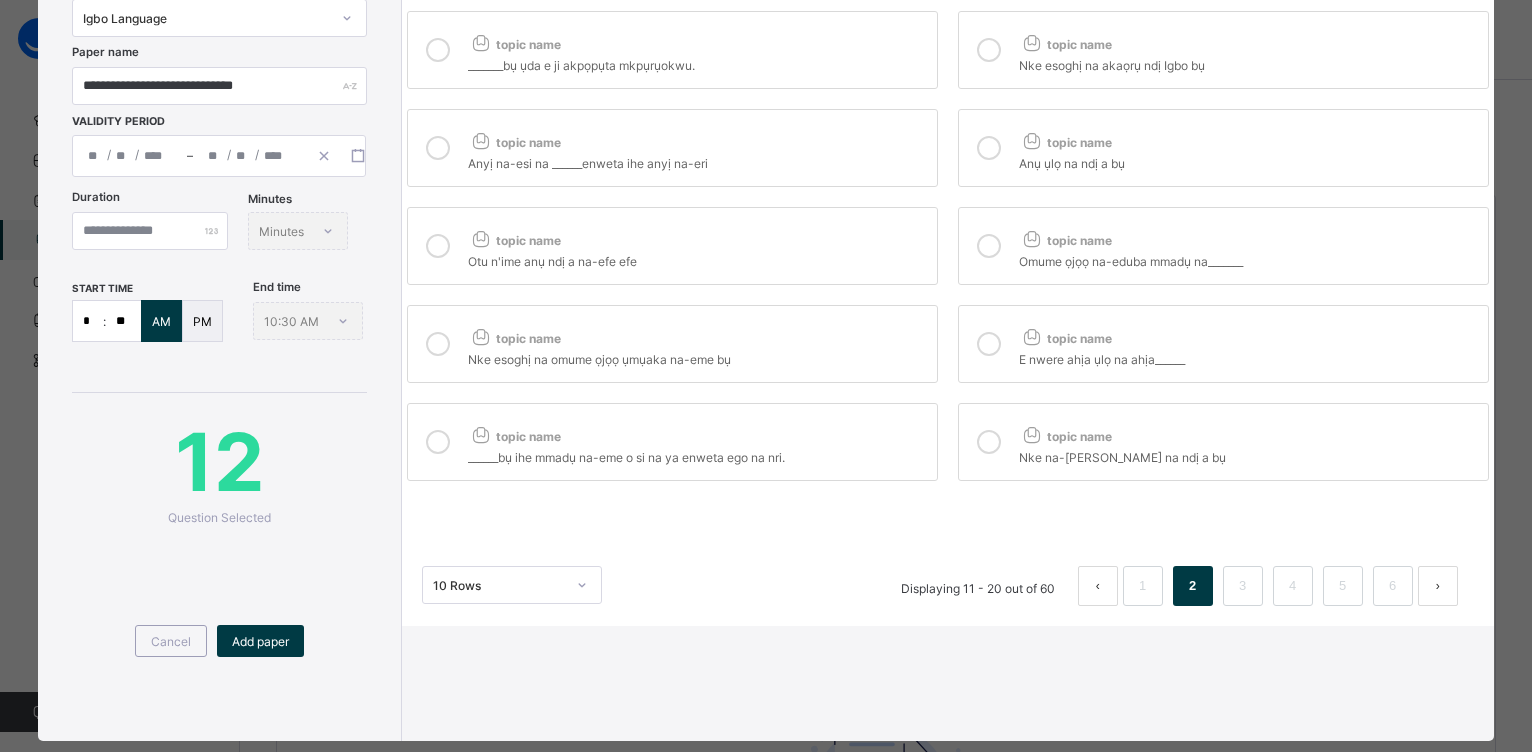 click at bounding box center (438, 246) 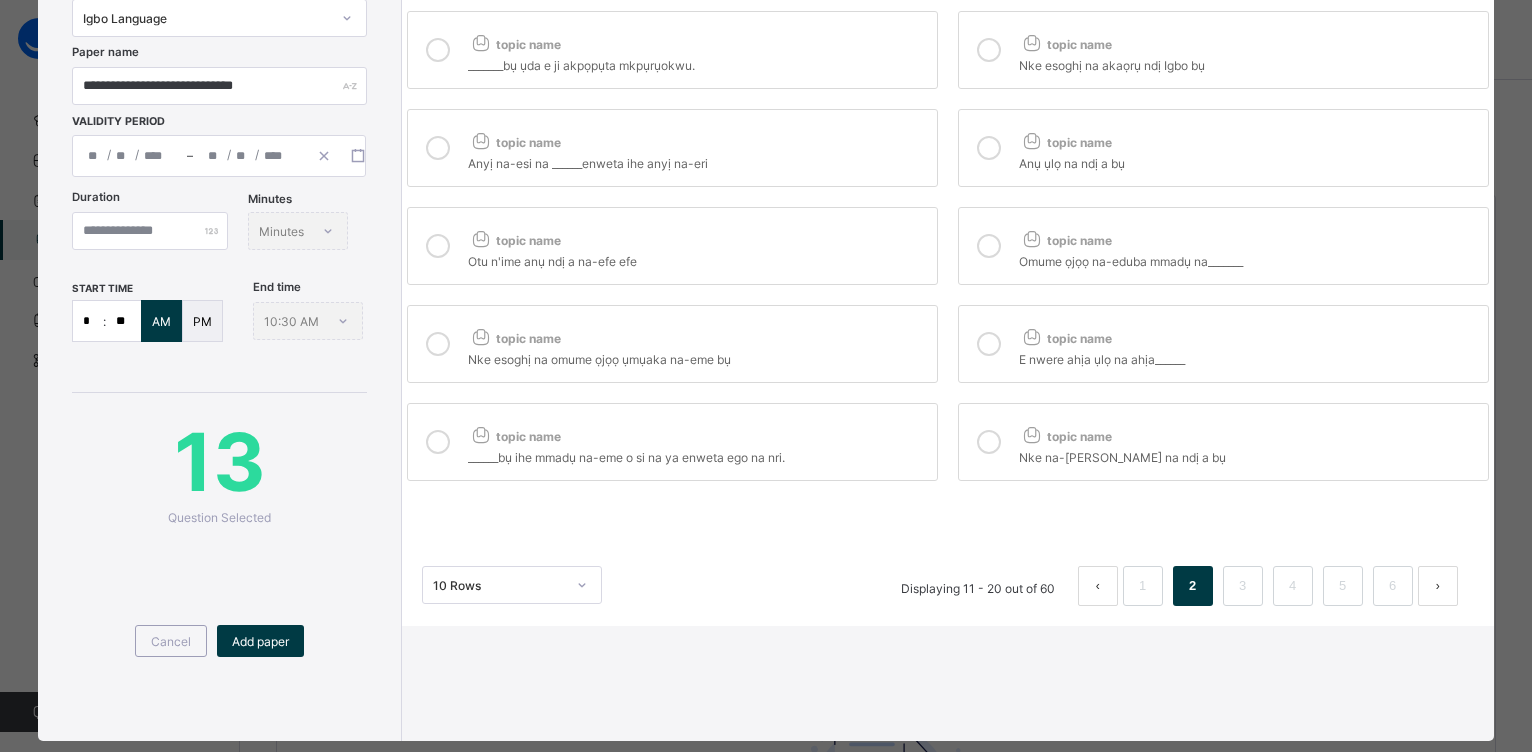 click at bounding box center [438, 344] 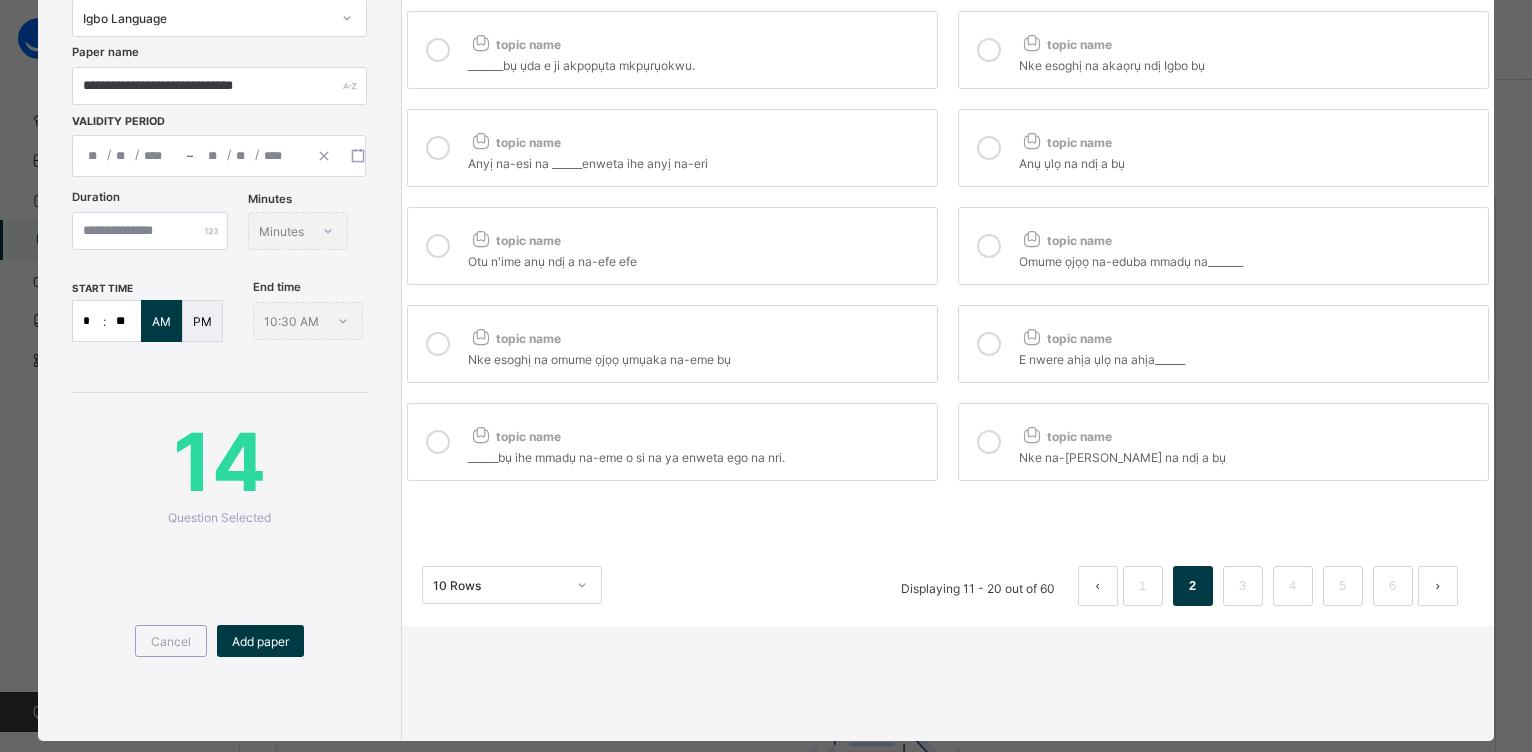 click at bounding box center (438, 442) 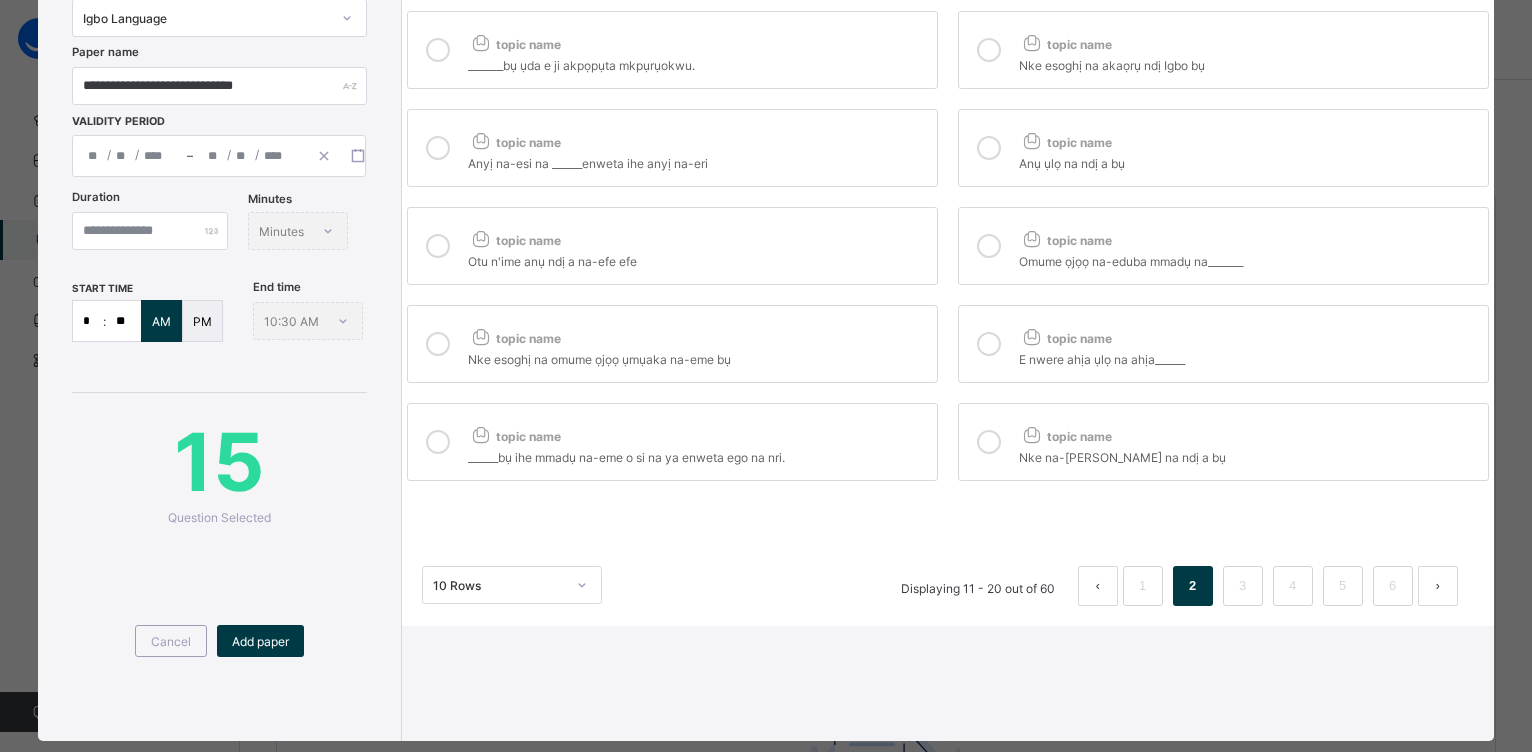 click at bounding box center (989, 50) 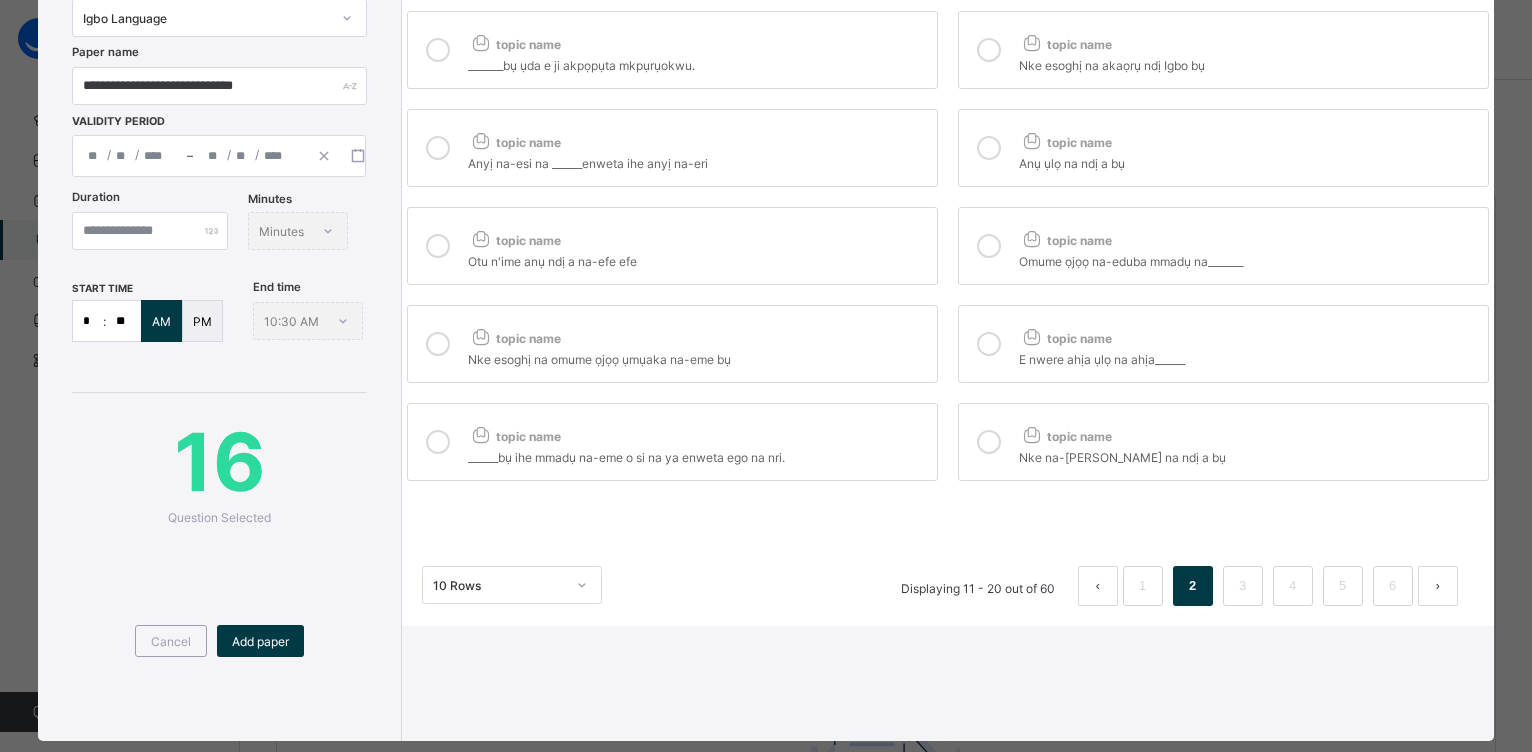 click at bounding box center (989, 148) 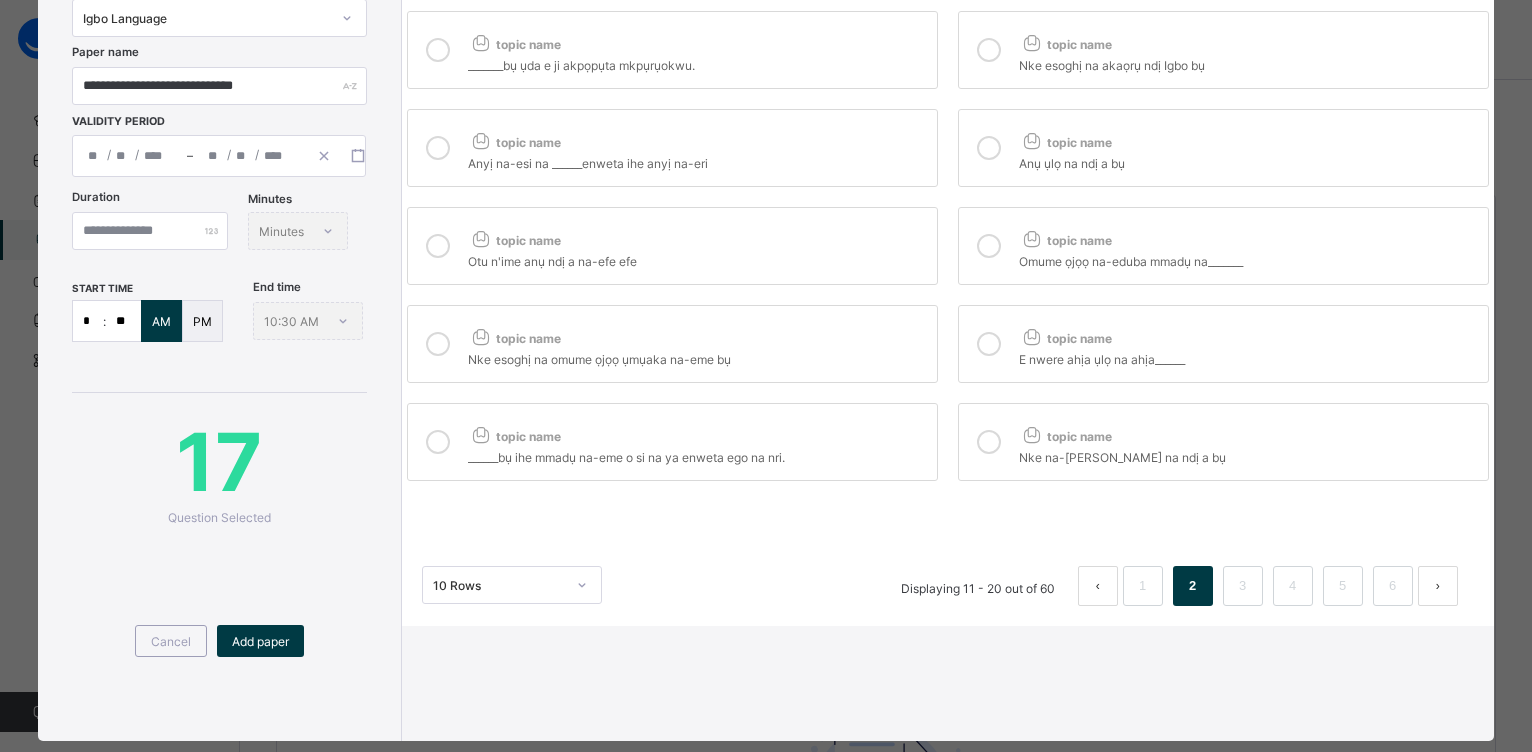 click at bounding box center [989, 246] 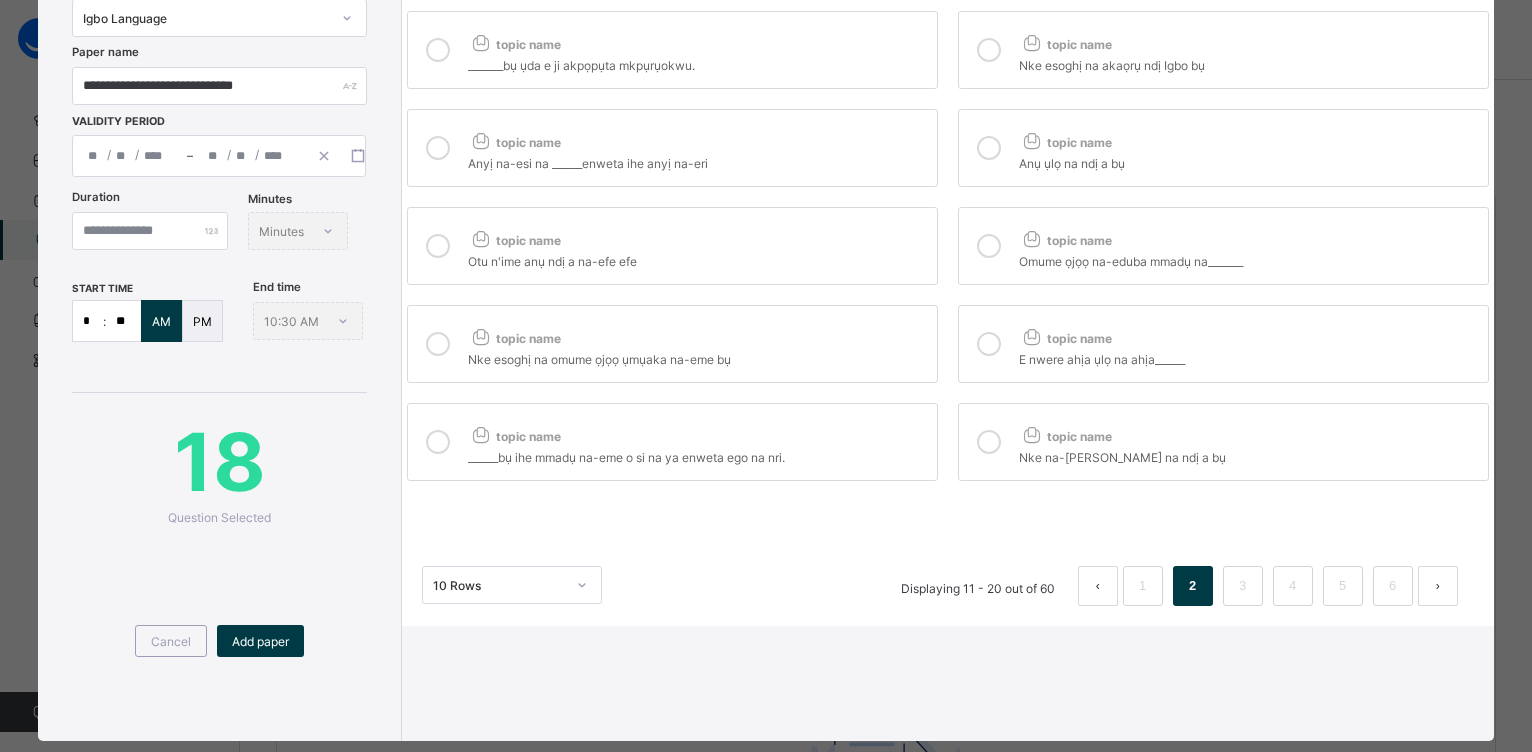 click at bounding box center [989, 344] 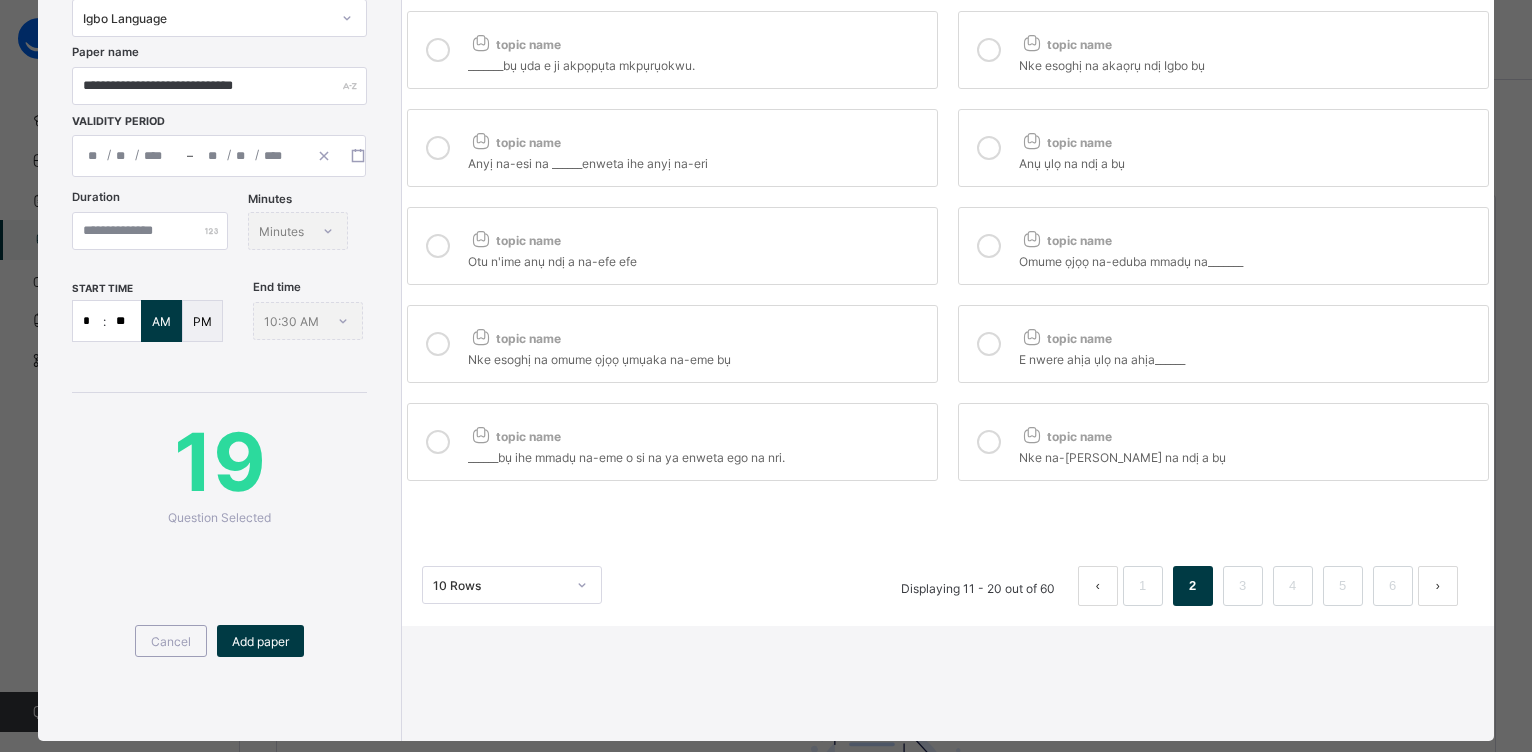 click at bounding box center (989, 442) 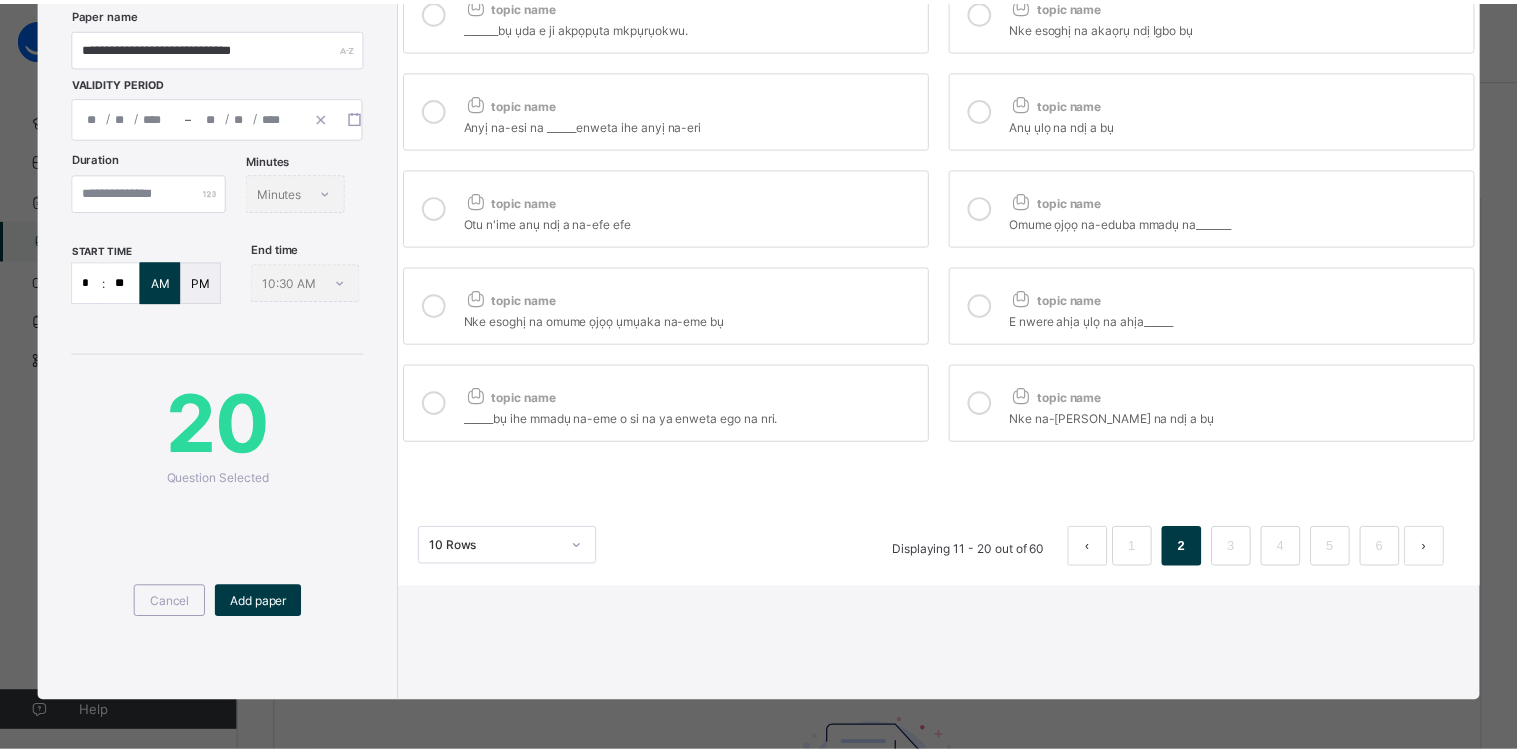 scroll, scrollTop: 286, scrollLeft: 0, axis: vertical 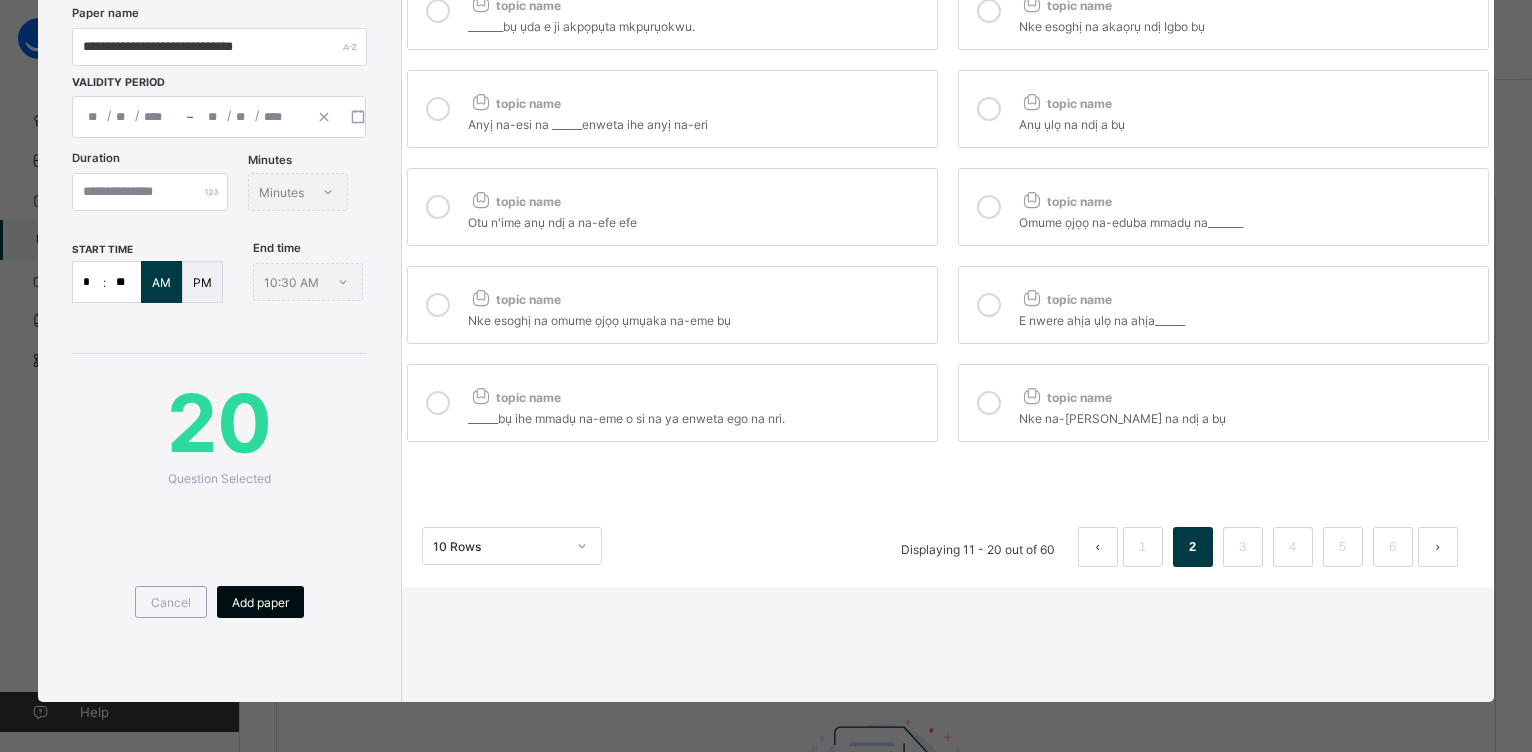 click on "Add paper" at bounding box center [260, 602] 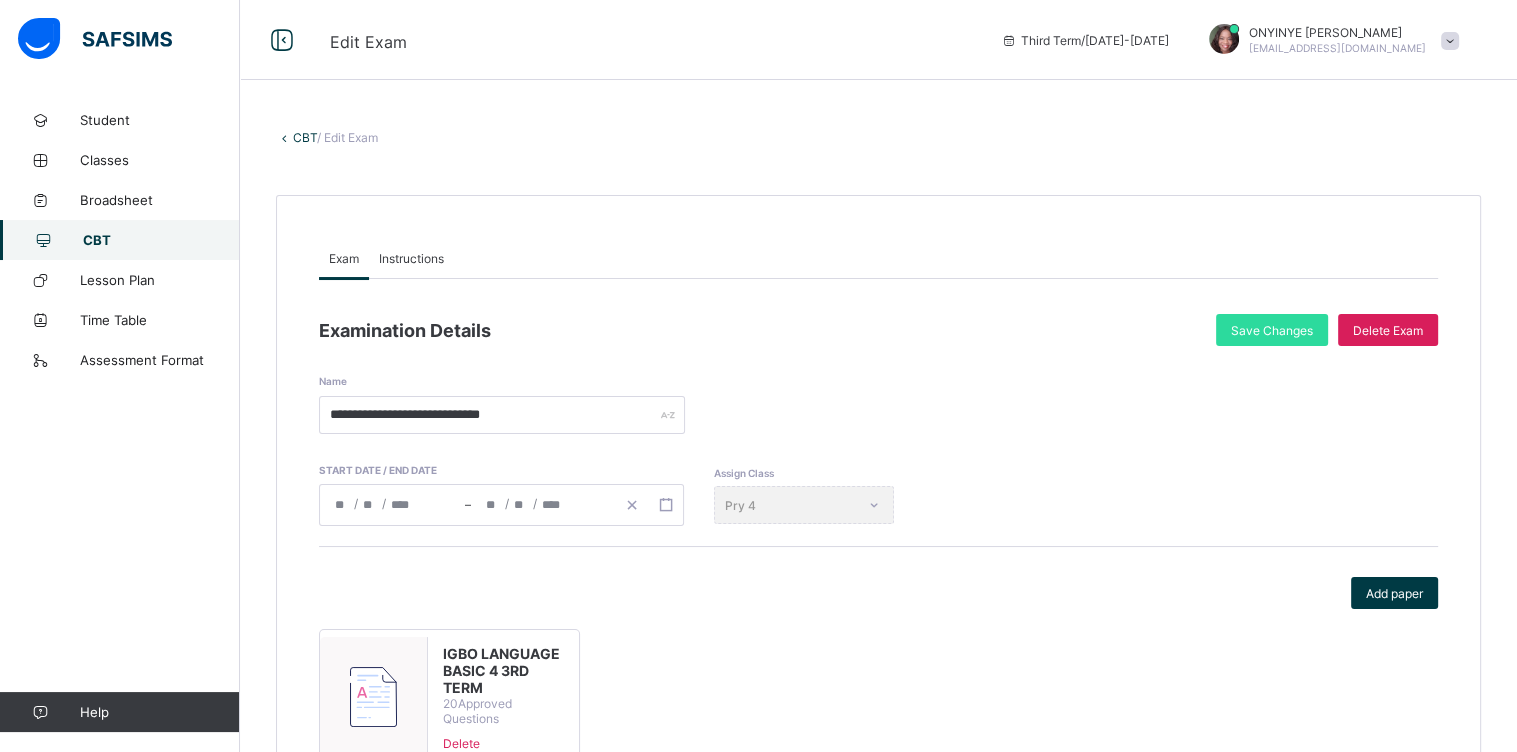 click on "CBT" at bounding box center [161, 240] 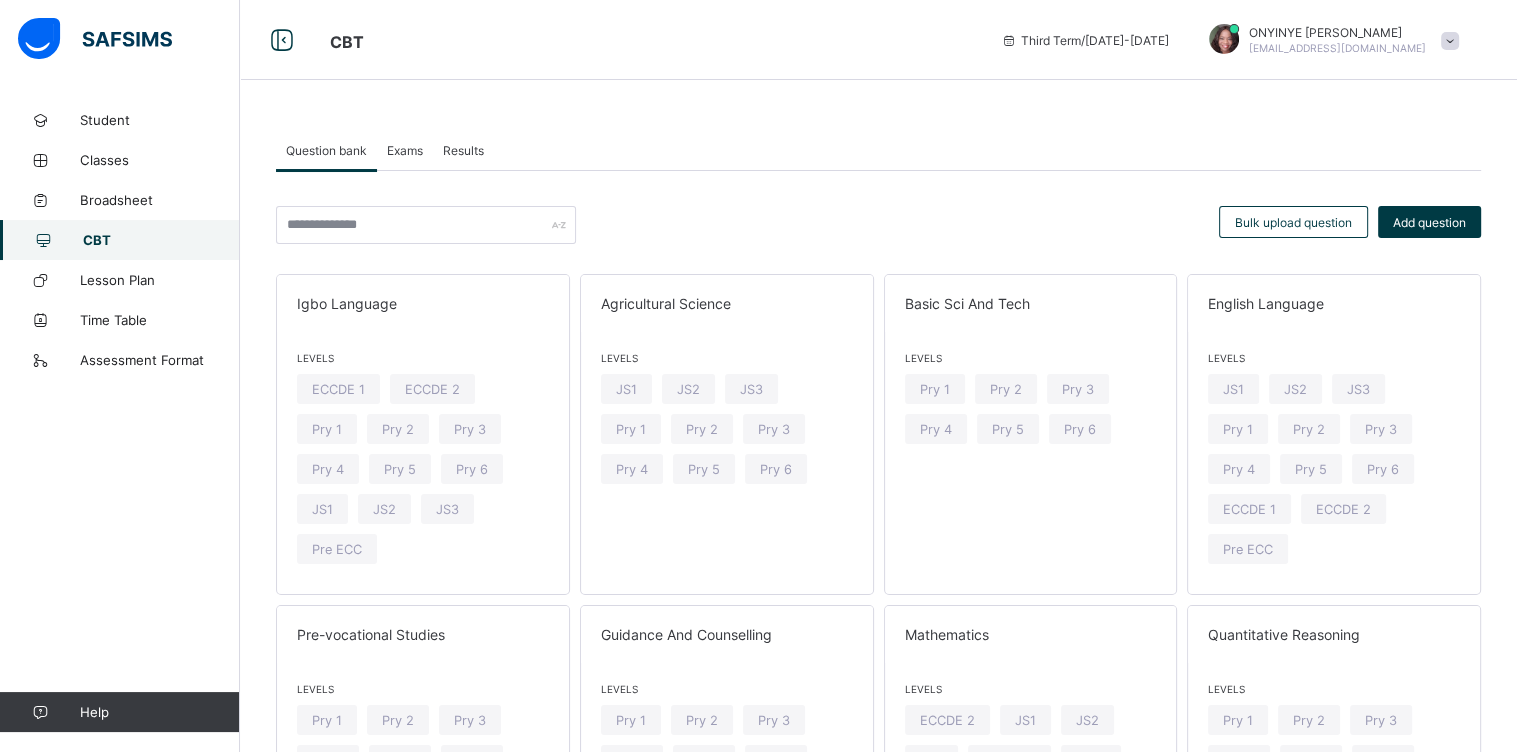 click on "Exams" at bounding box center [405, 150] 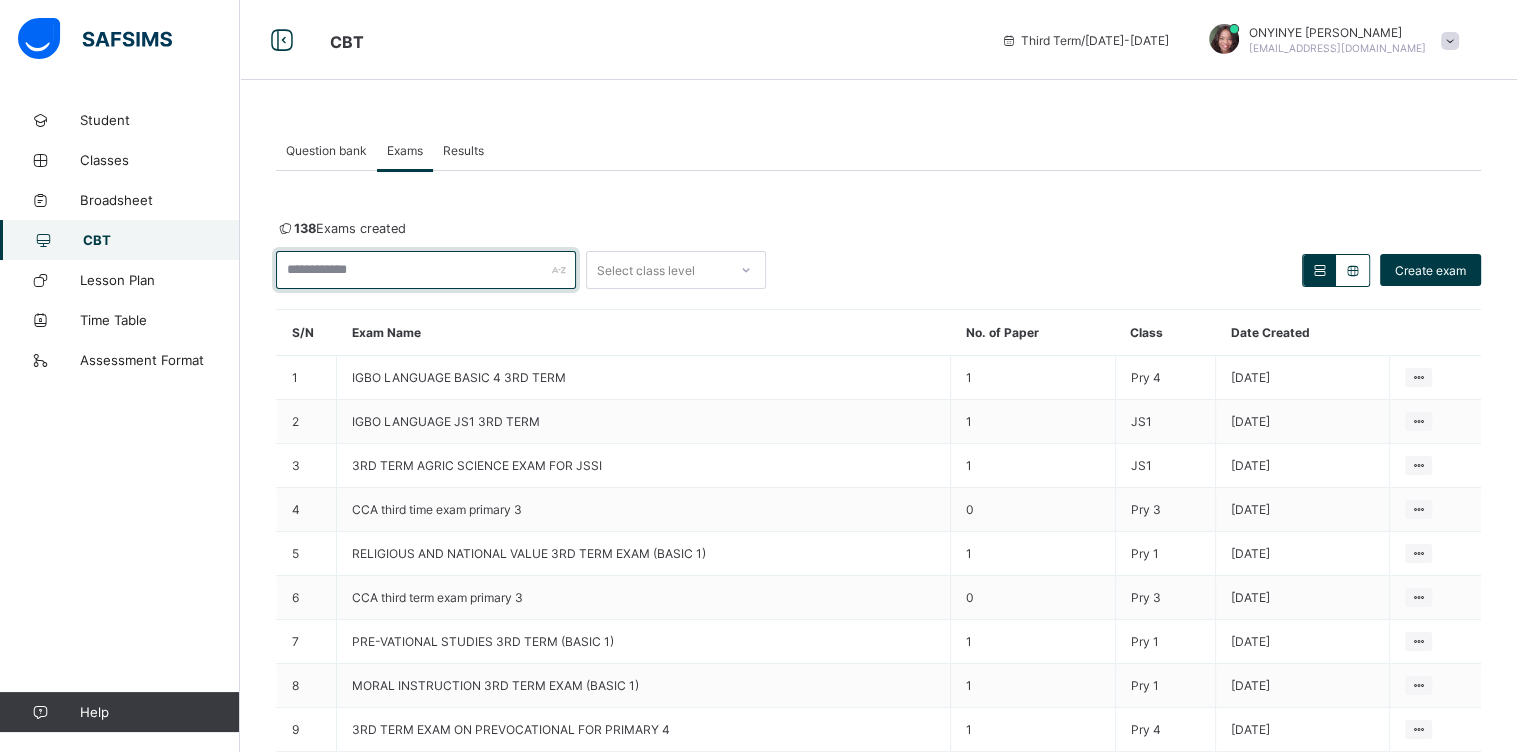 click at bounding box center (426, 270) 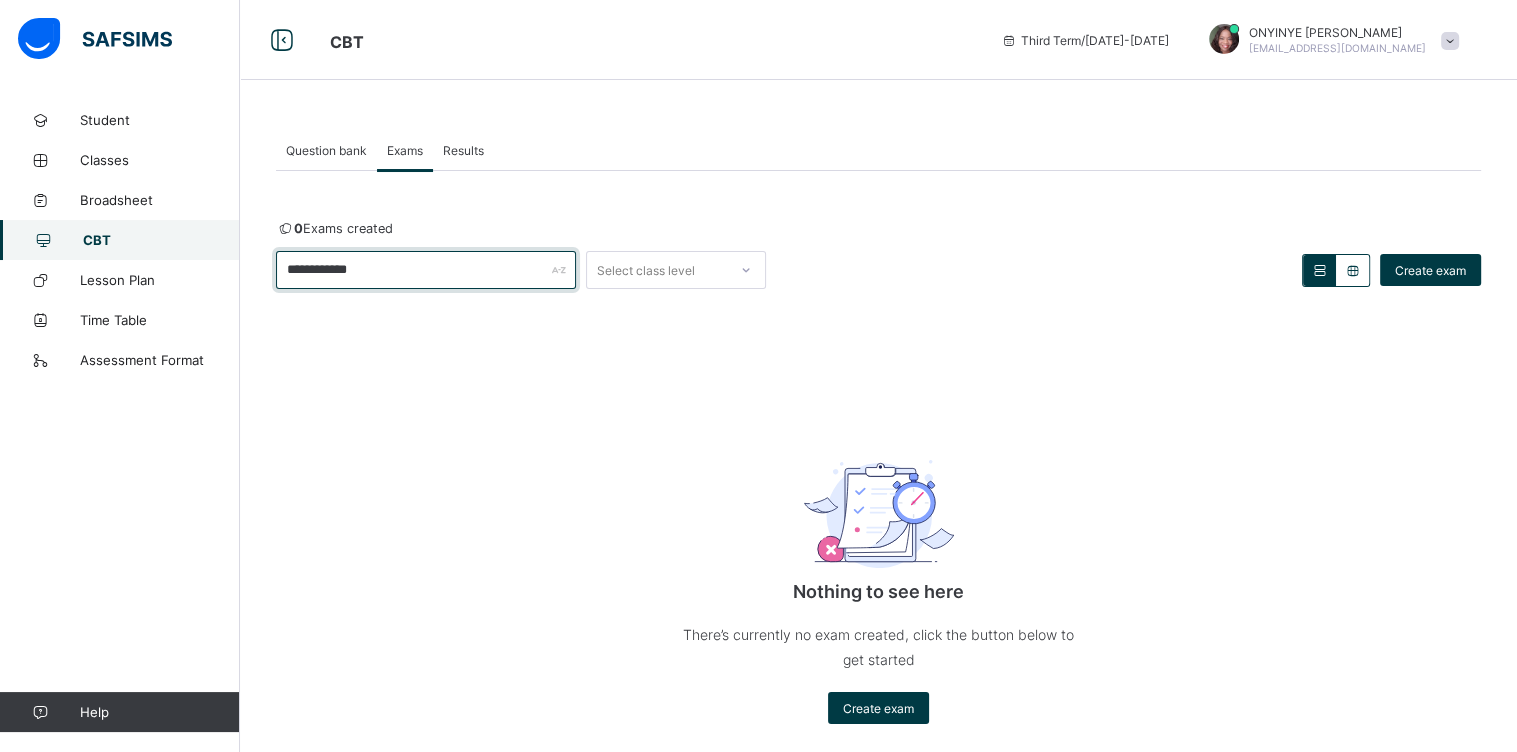 click on "**********" at bounding box center (426, 270) 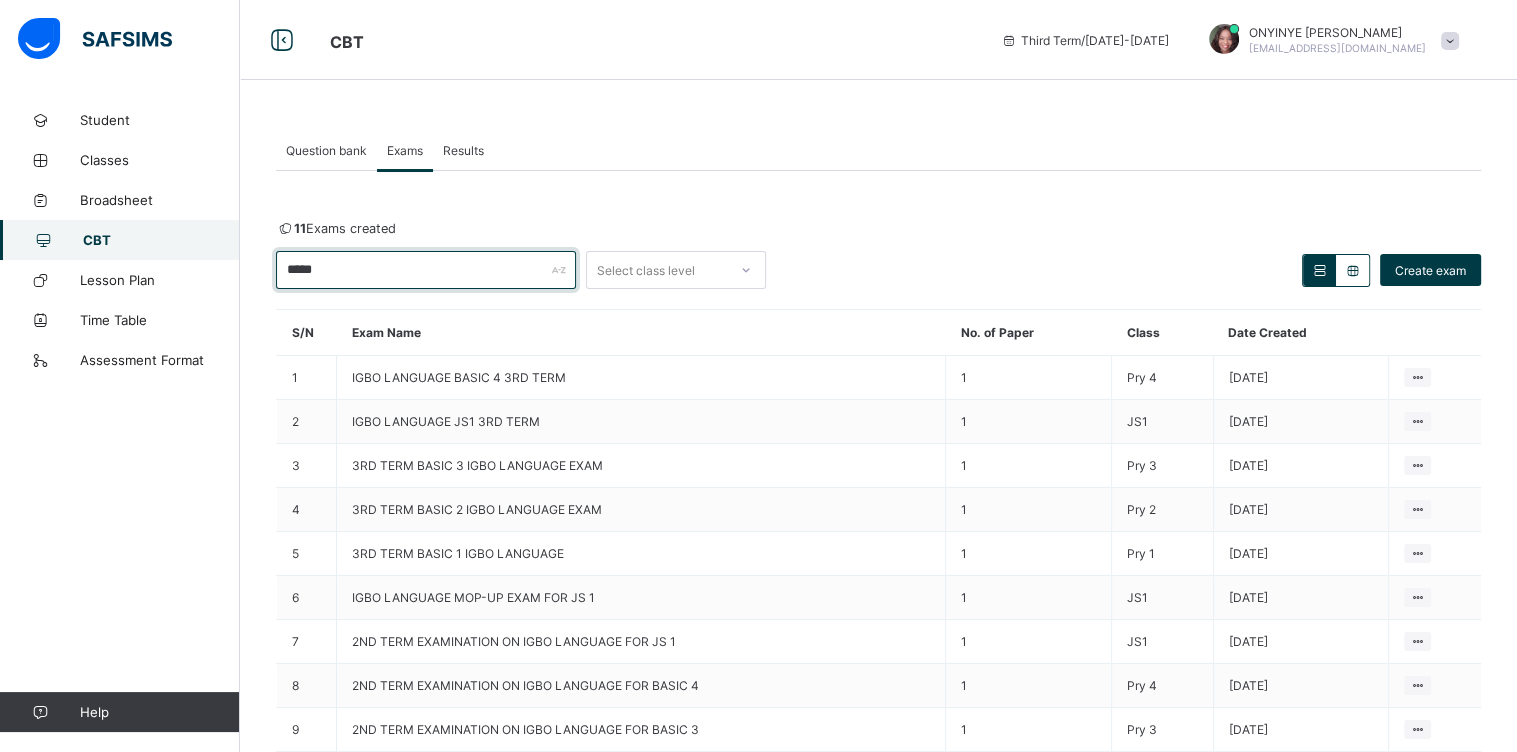 type on "****" 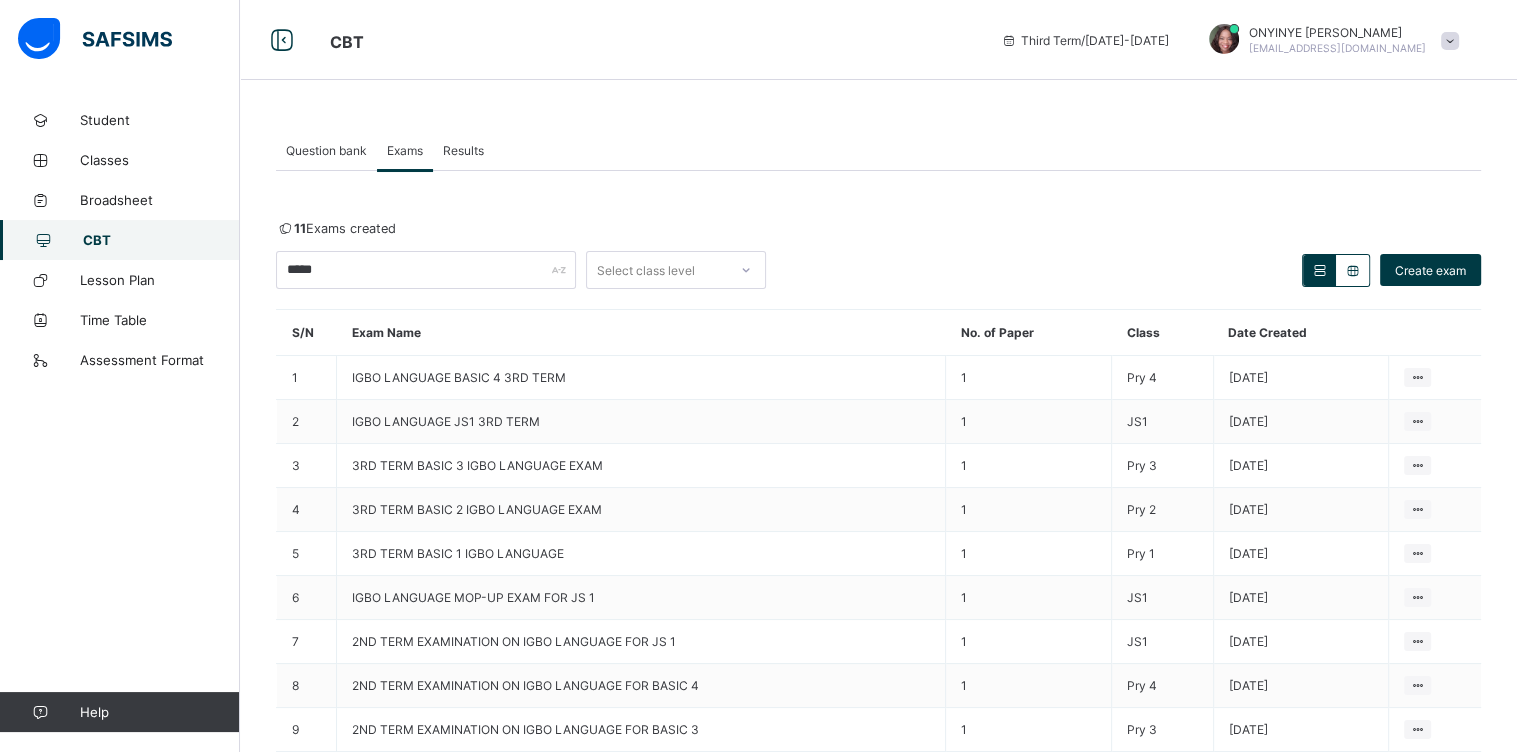 click 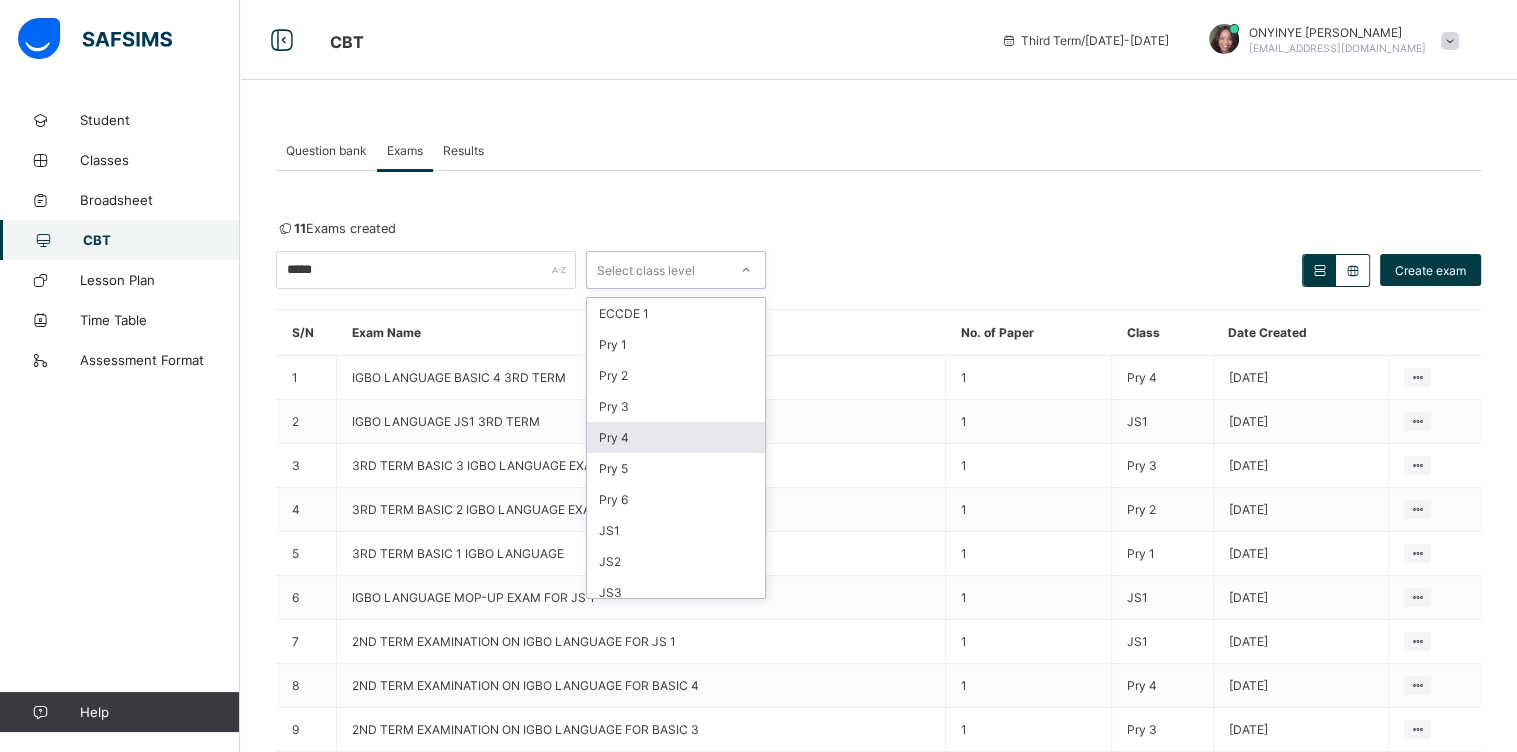 click on "Pry 4" at bounding box center (676, 437) 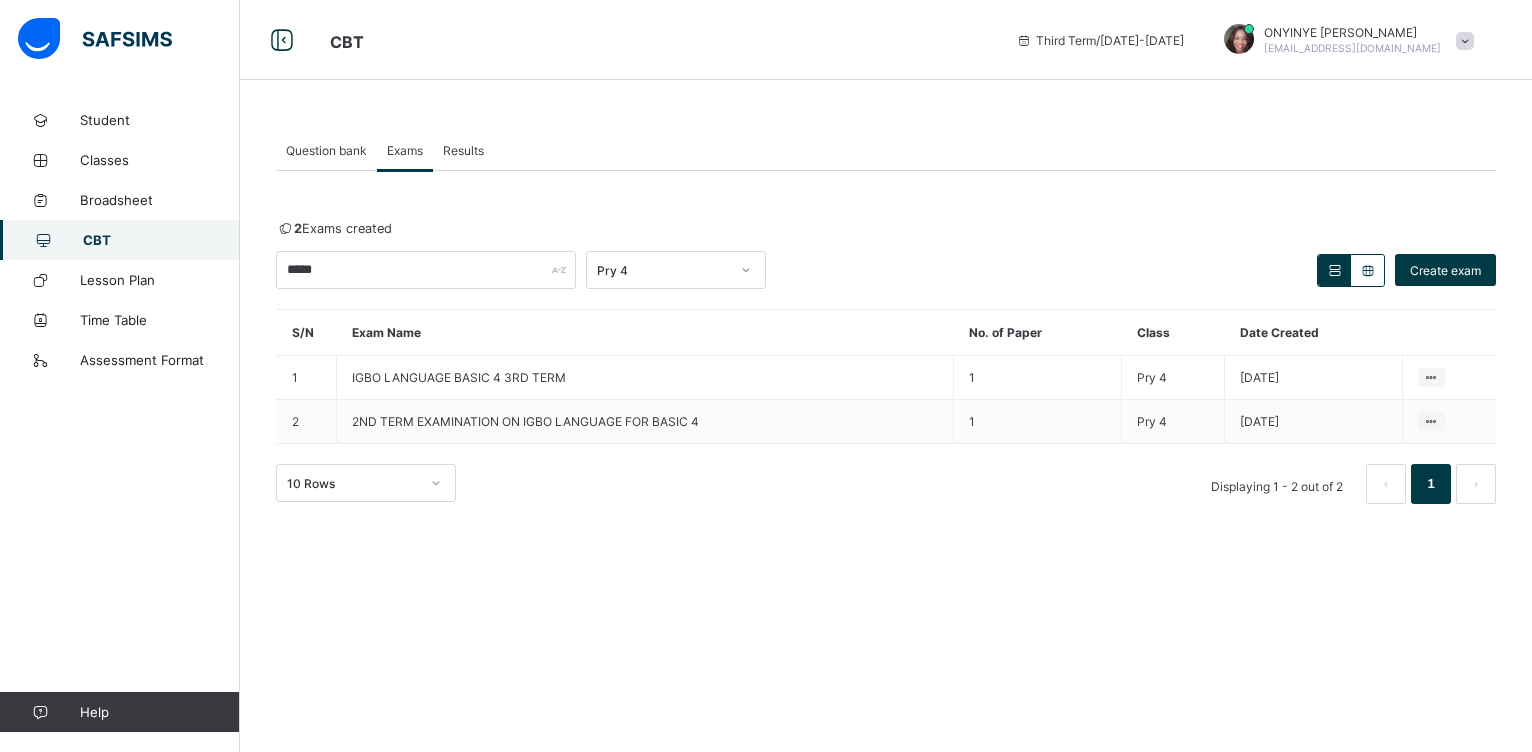 click on "Exams" at bounding box center (405, 150) 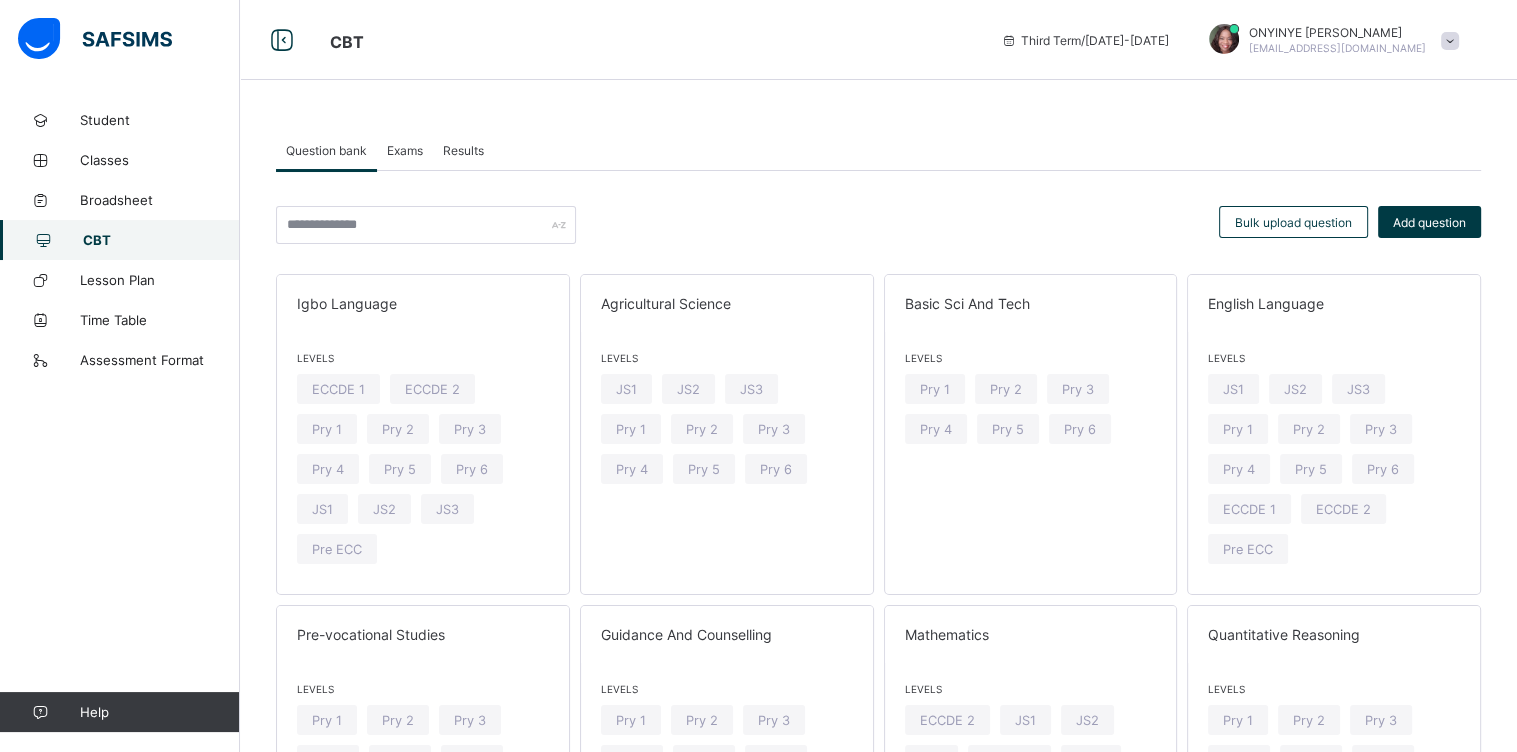 click on "Exams" at bounding box center [405, 150] 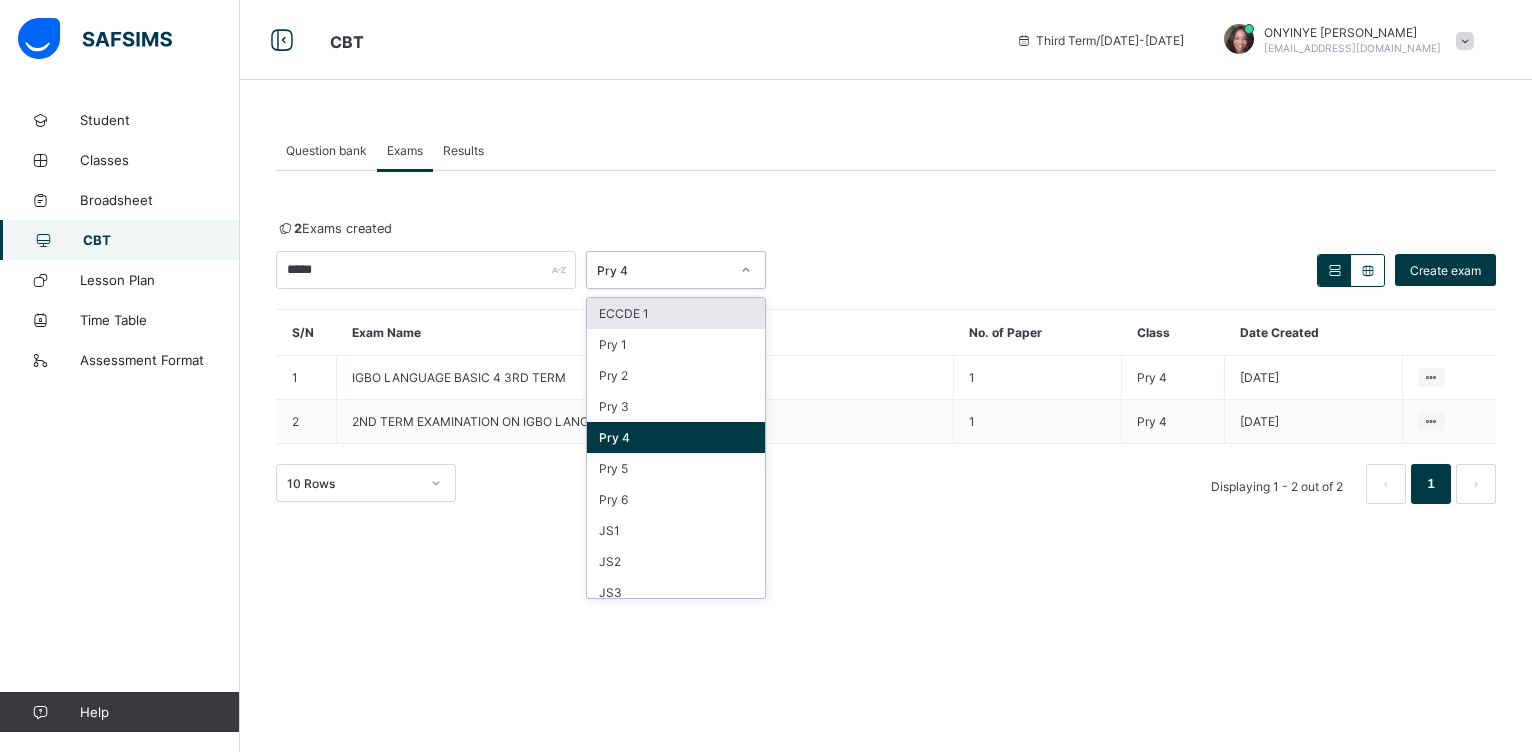 click 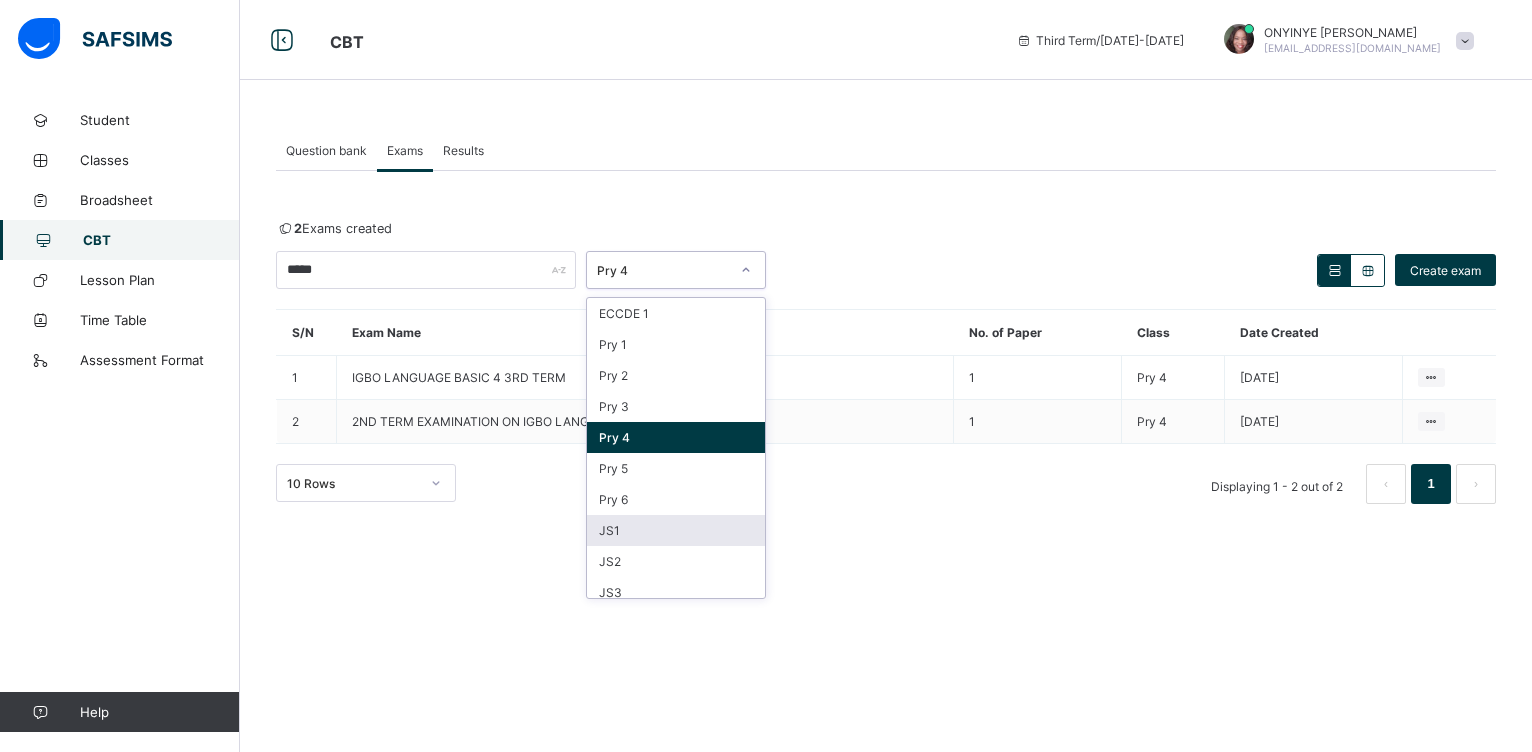 click on "JS1" at bounding box center (676, 530) 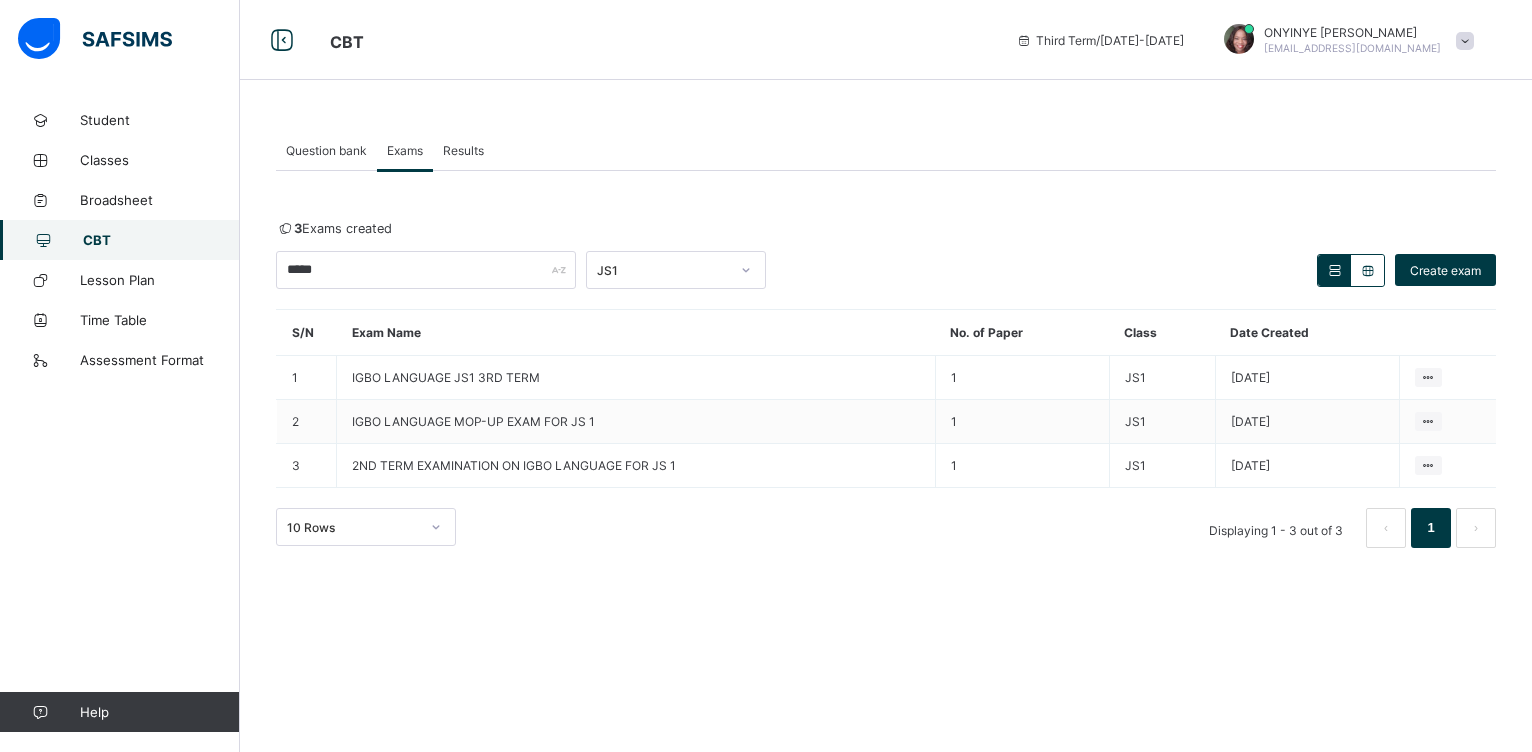click on "CBT" at bounding box center [161, 240] 